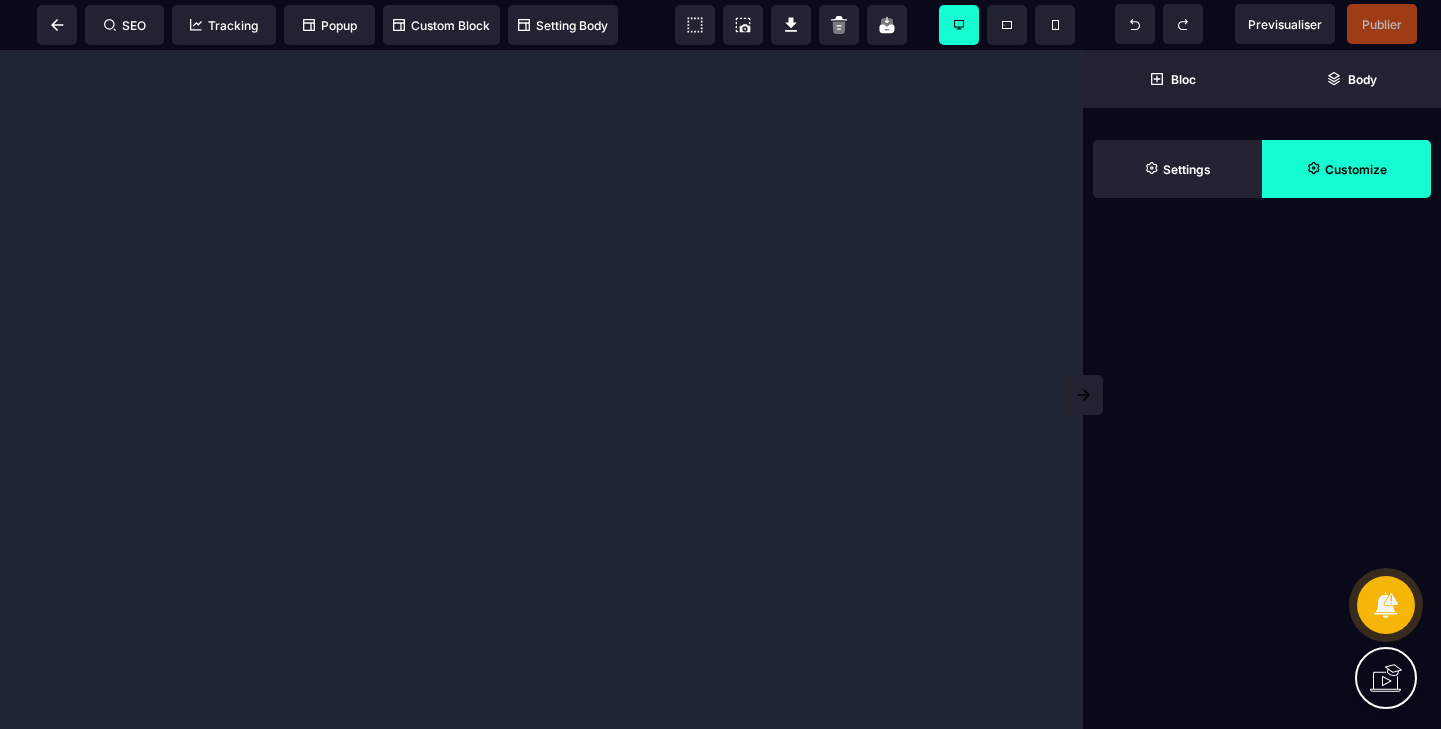 scroll, scrollTop: 0, scrollLeft: 0, axis: both 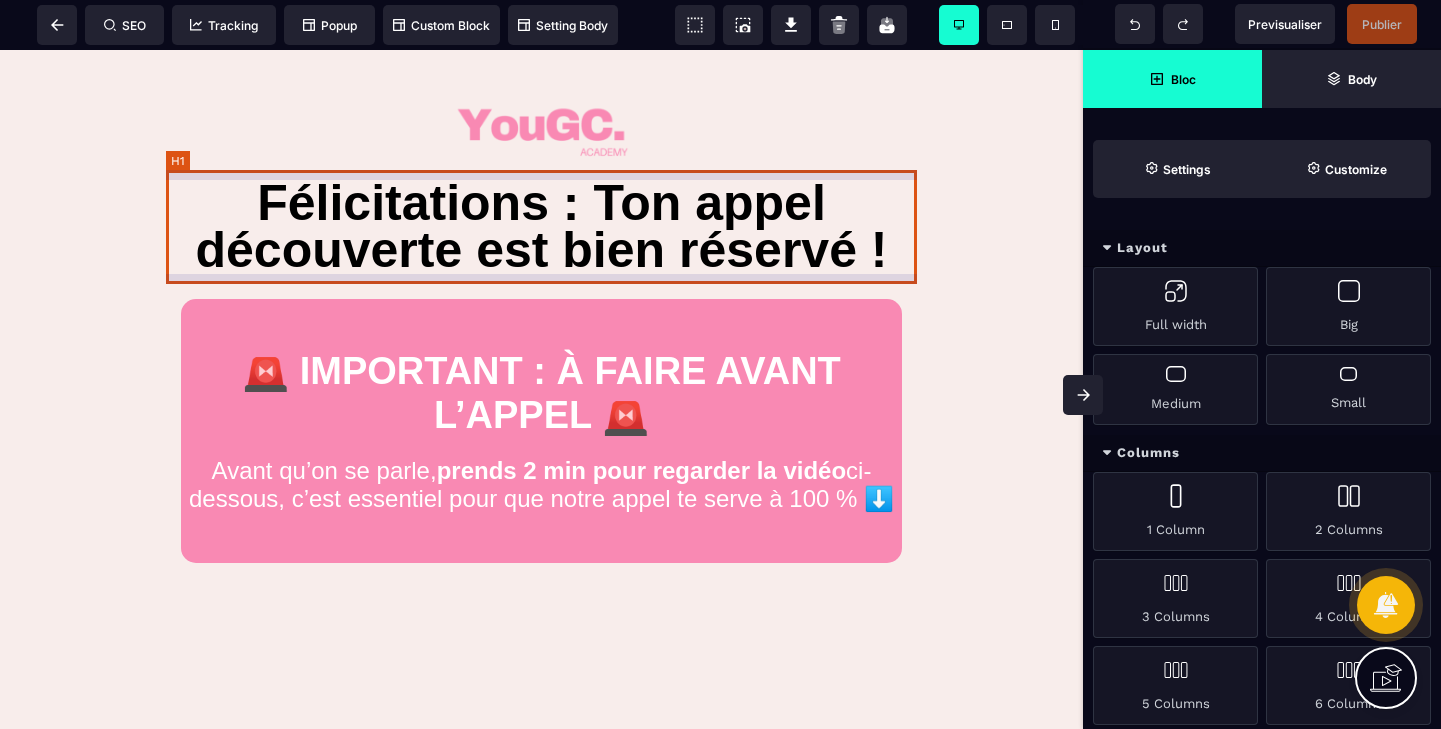 click on "Félicitations : Ton appel découverte est bien réservé !" at bounding box center [541, 227] 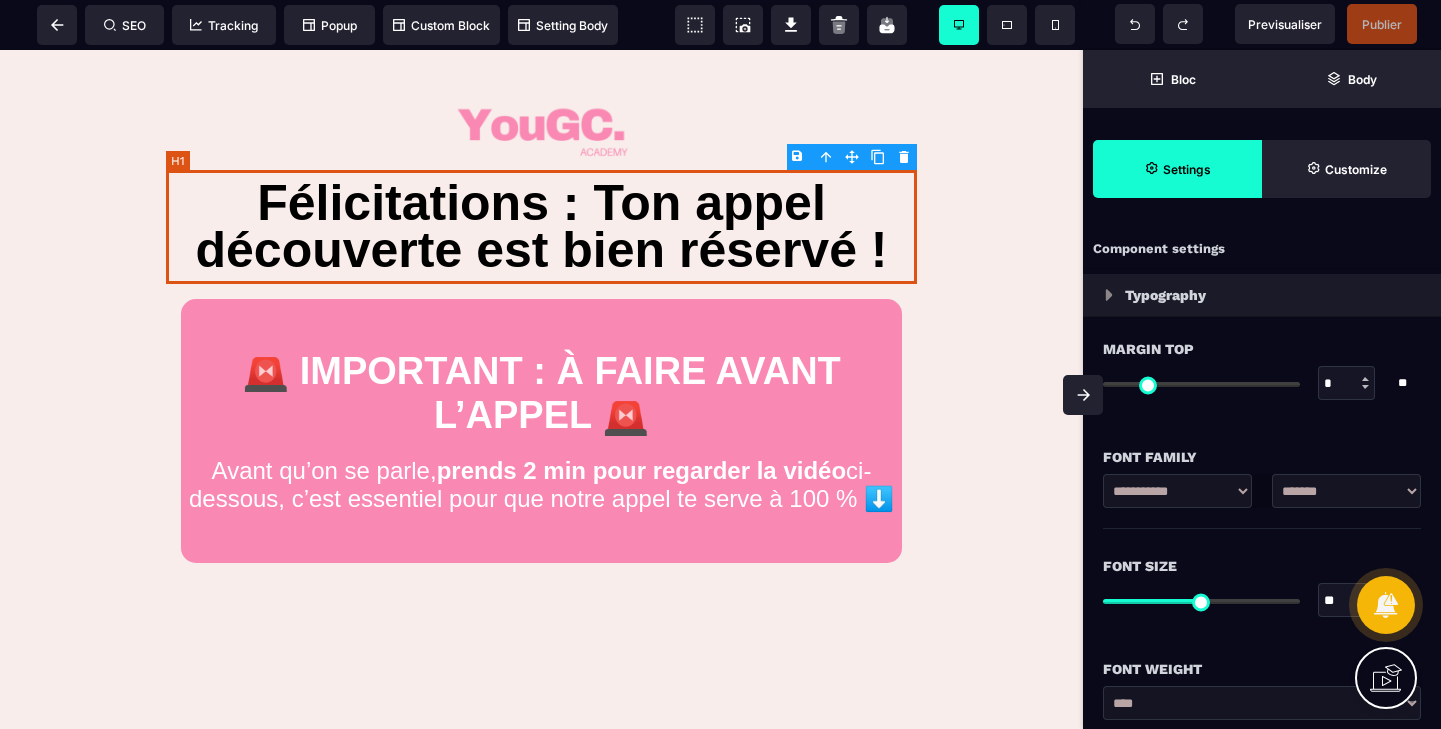 type on "*" 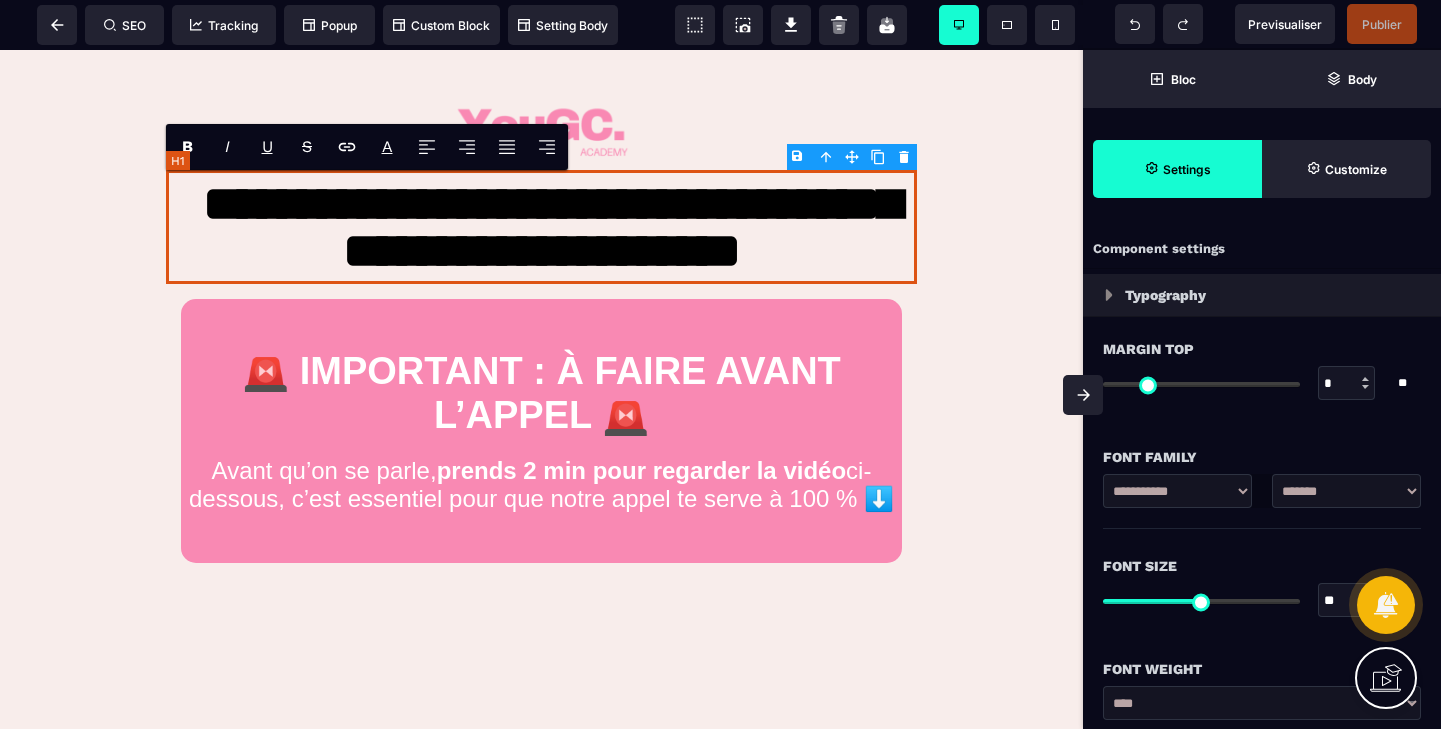 click on "**********" at bounding box center [541, 227] 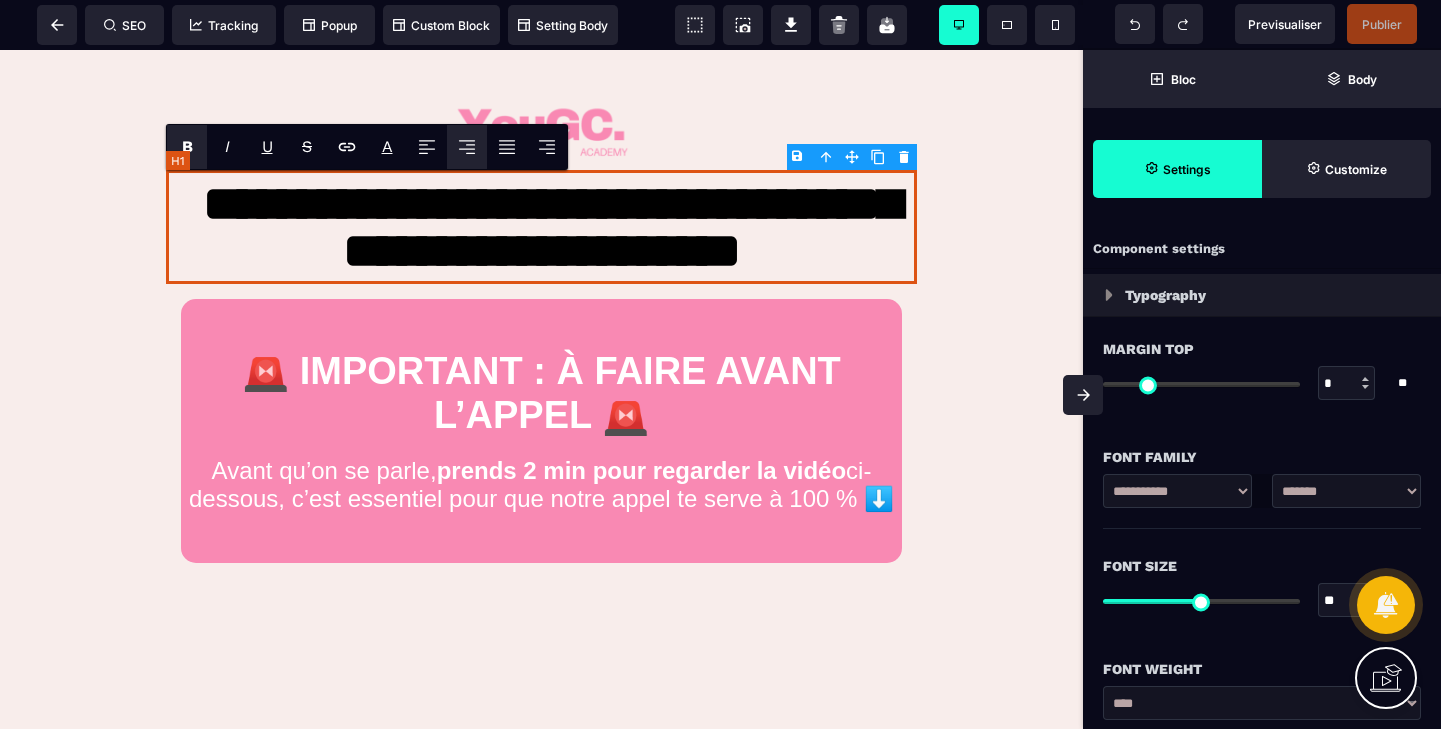 type 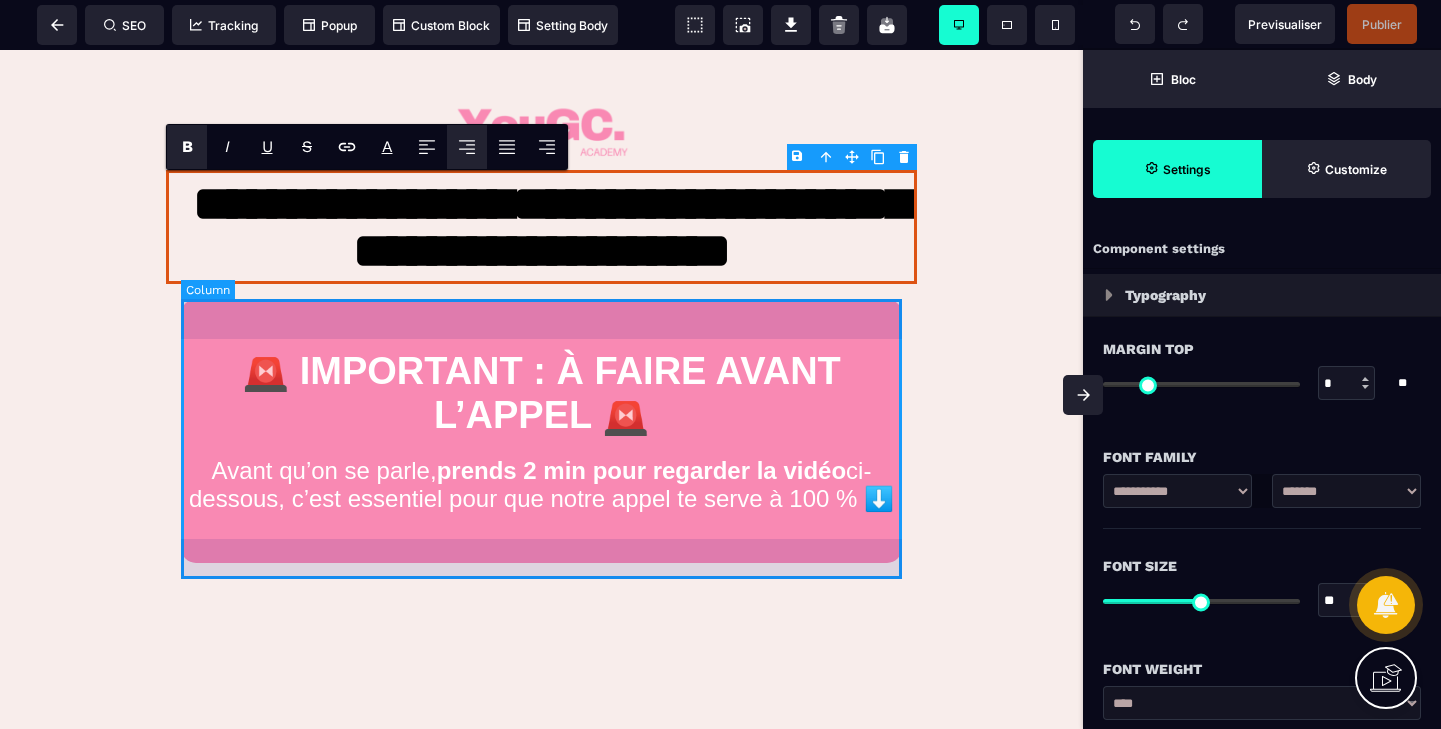 click on "🚨 IMPORTANT : À FAIRE AVANT L’APPEL 🚨 Avant qu’on se parle,  prends 2 min pour regarder la vidéo
ci-dessous, c’est essentiel pour que notre appel te serve à 100 % ⬇️" at bounding box center [541, 431] 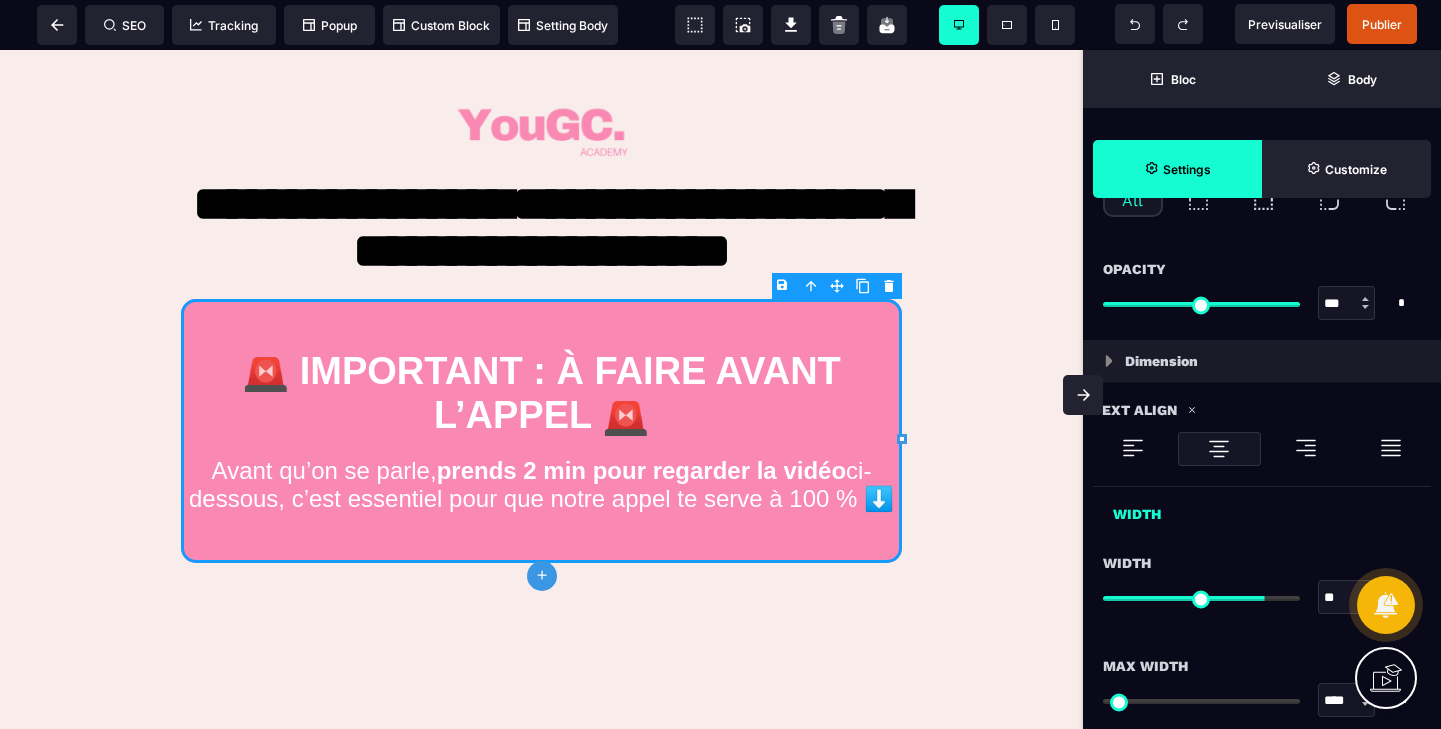 scroll, scrollTop: 989, scrollLeft: 0, axis: vertical 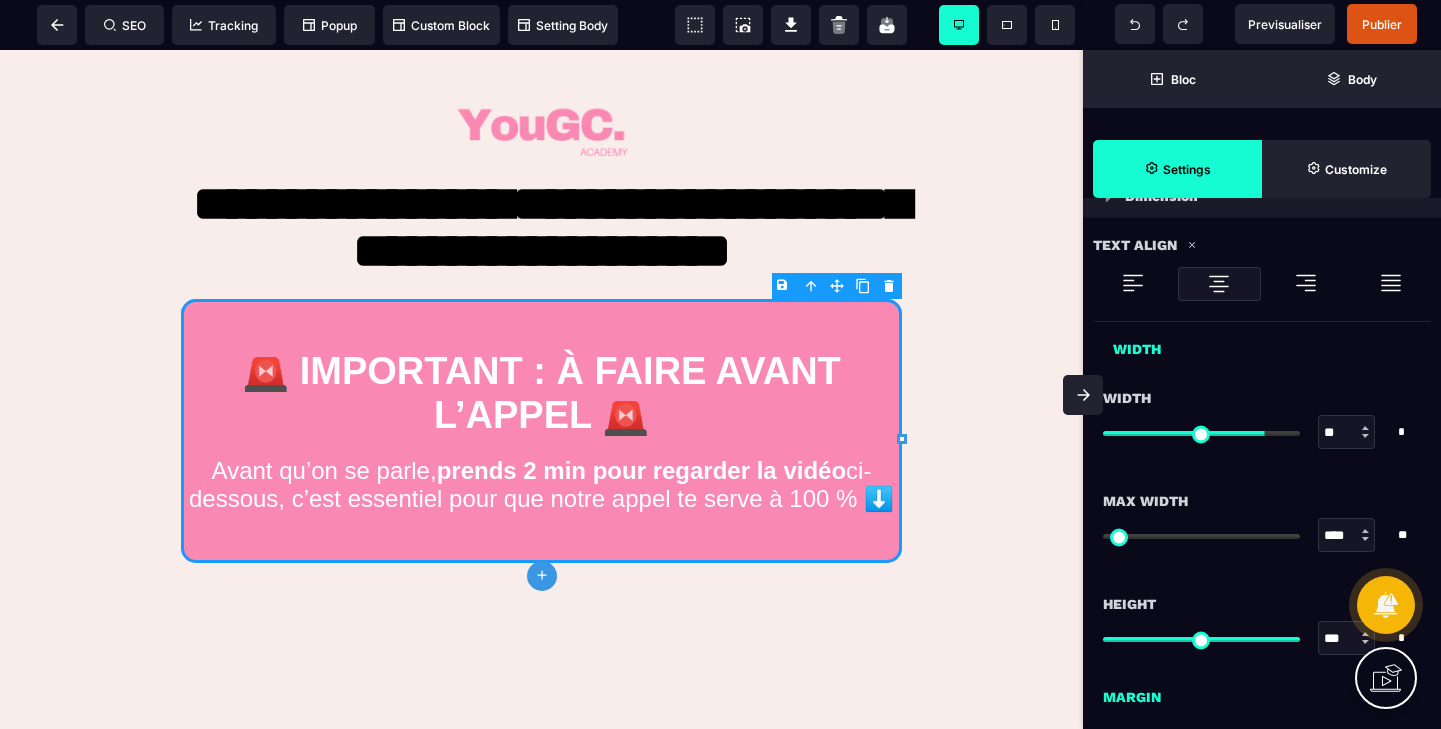 type on "**" 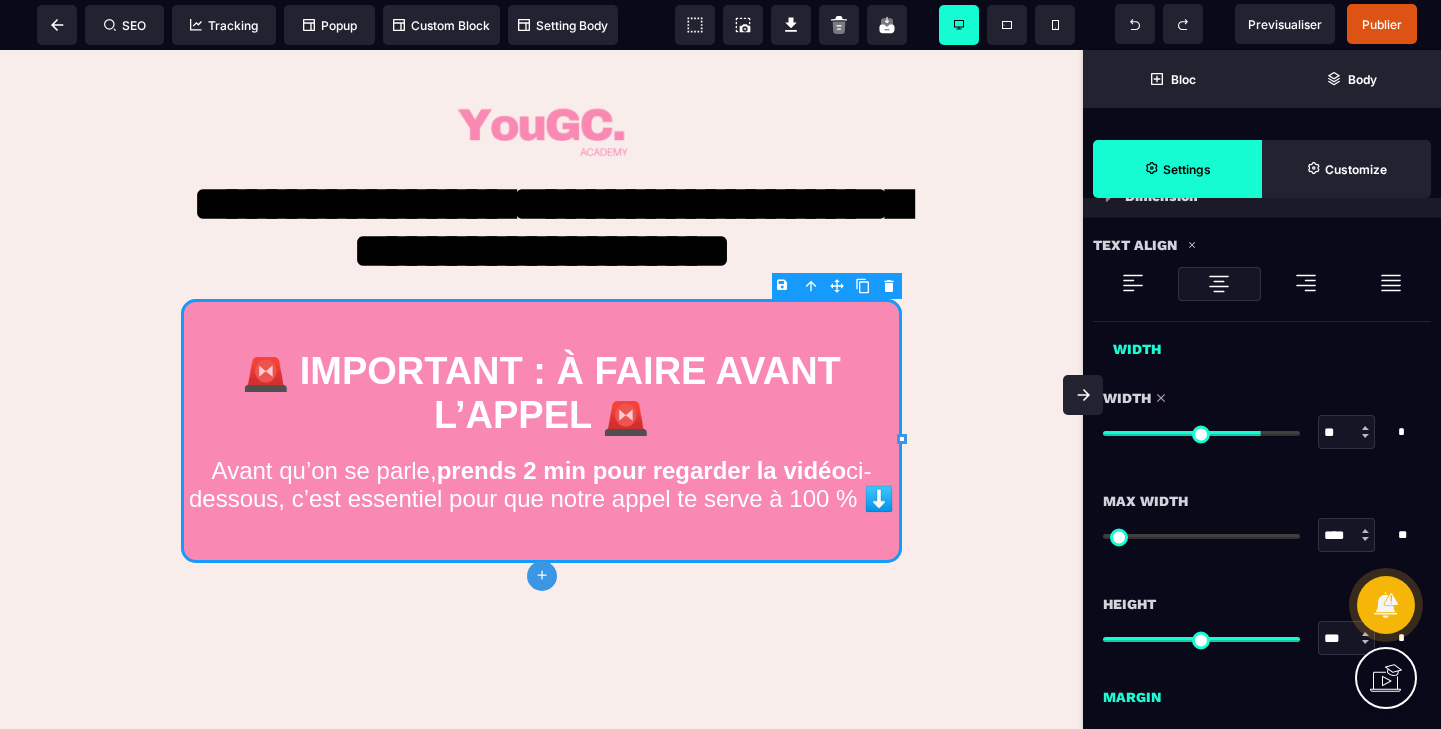 type on "**" 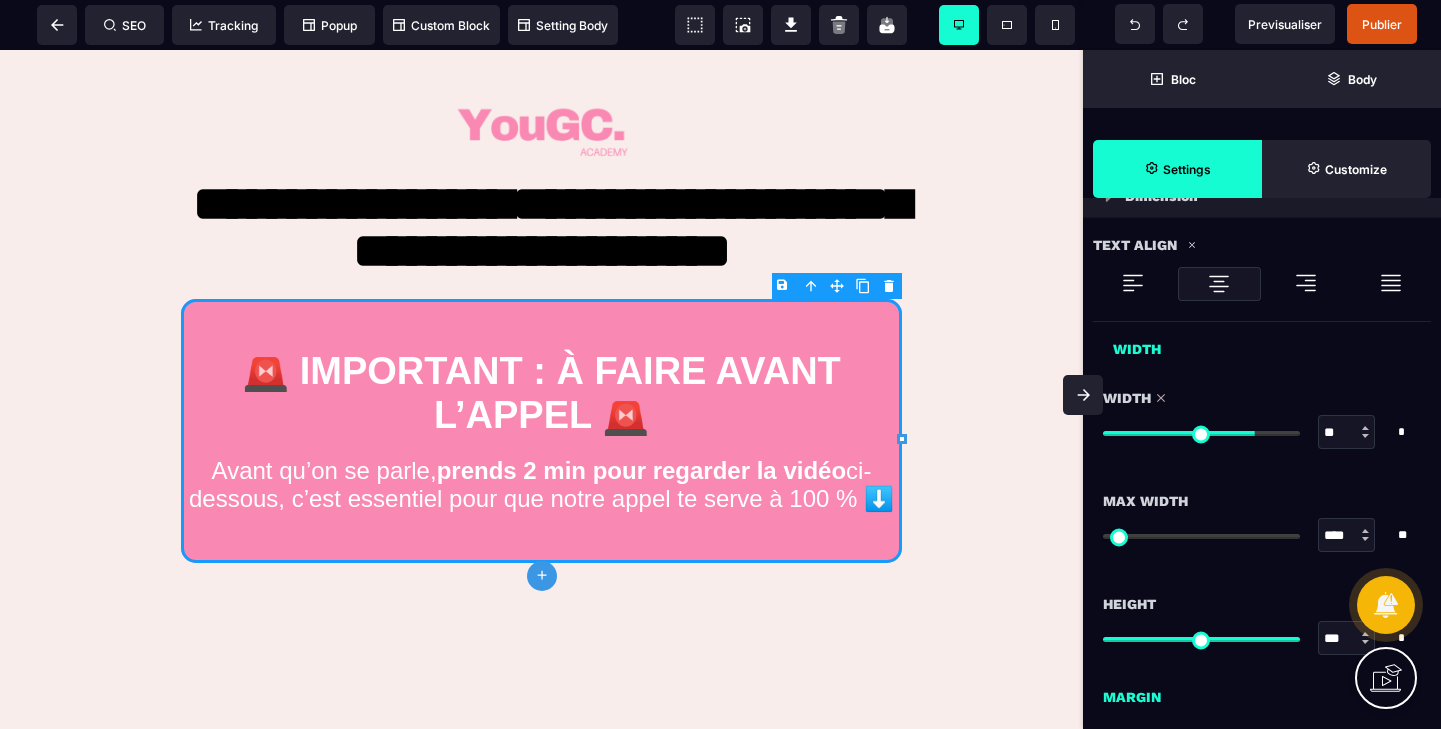 type on "**" 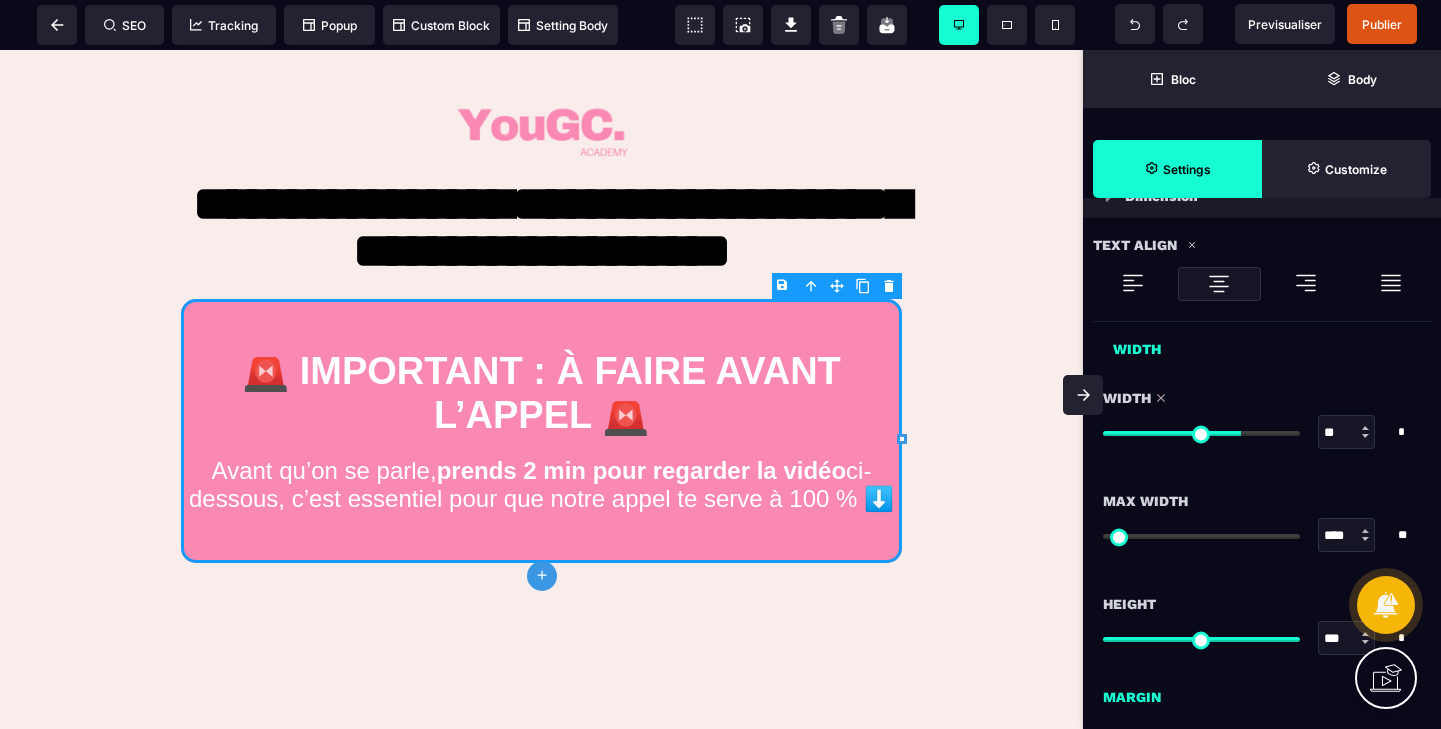 type on "**" 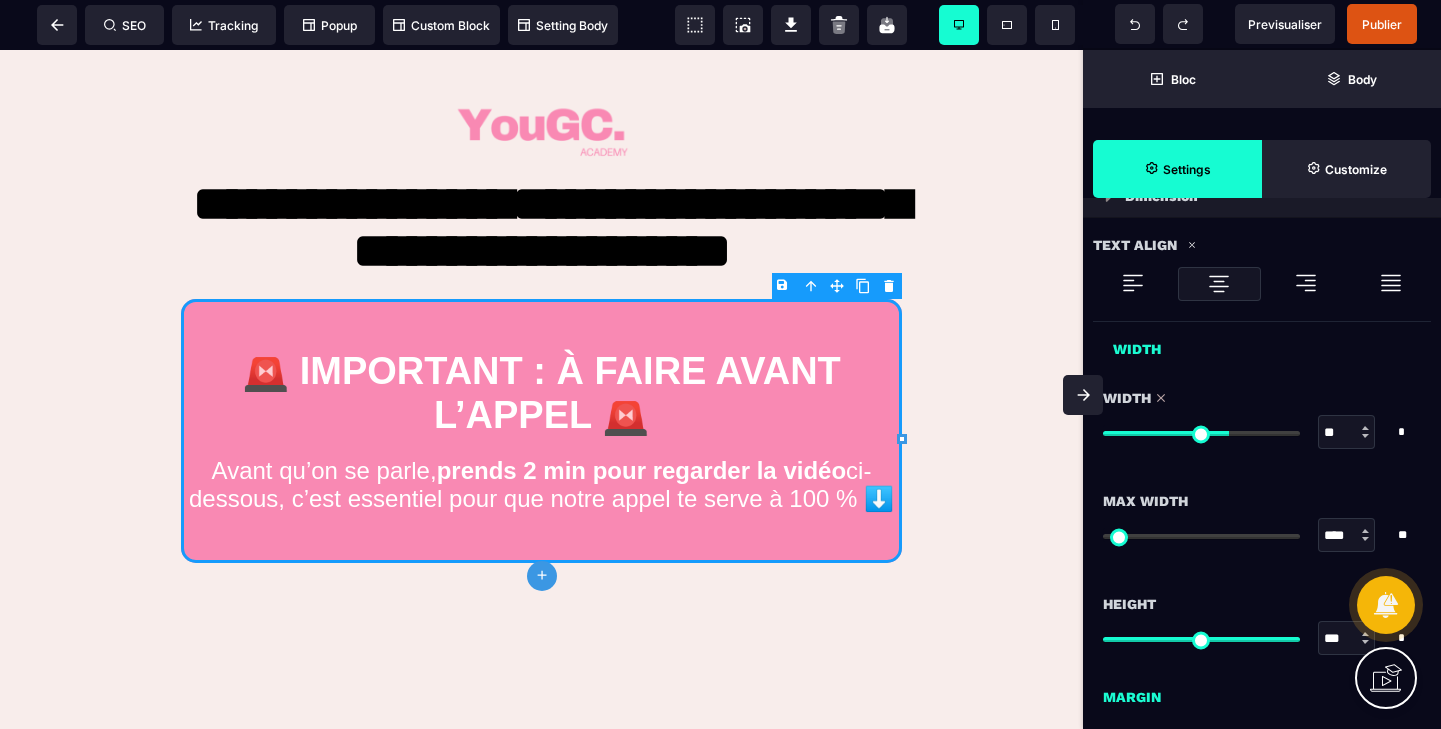 drag, startPoint x: 1255, startPoint y: 433, endPoint x: 1226, endPoint y: 437, distance: 29.274563 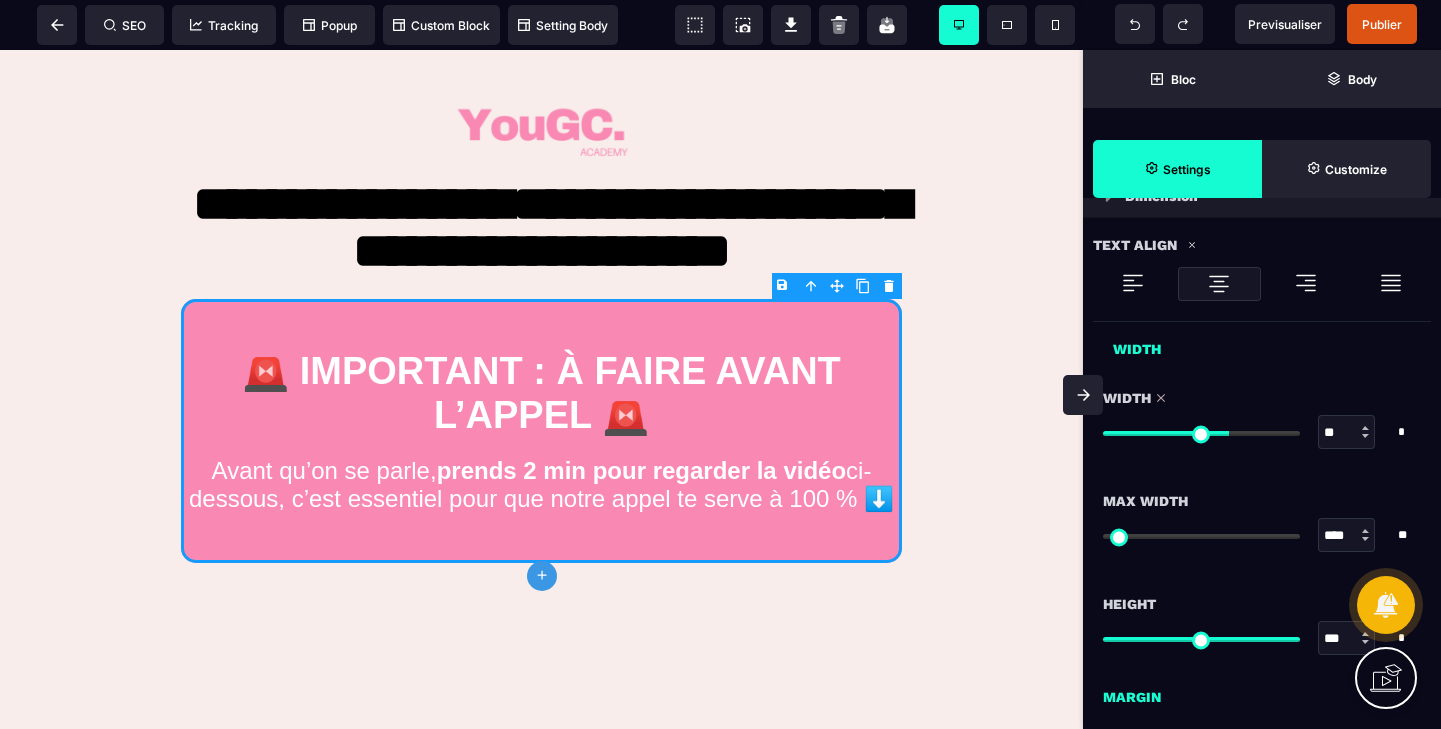 drag, startPoint x: 1205, startPoint y: 436, endPoint x: 1183, endPoint y: 436, distance: 22 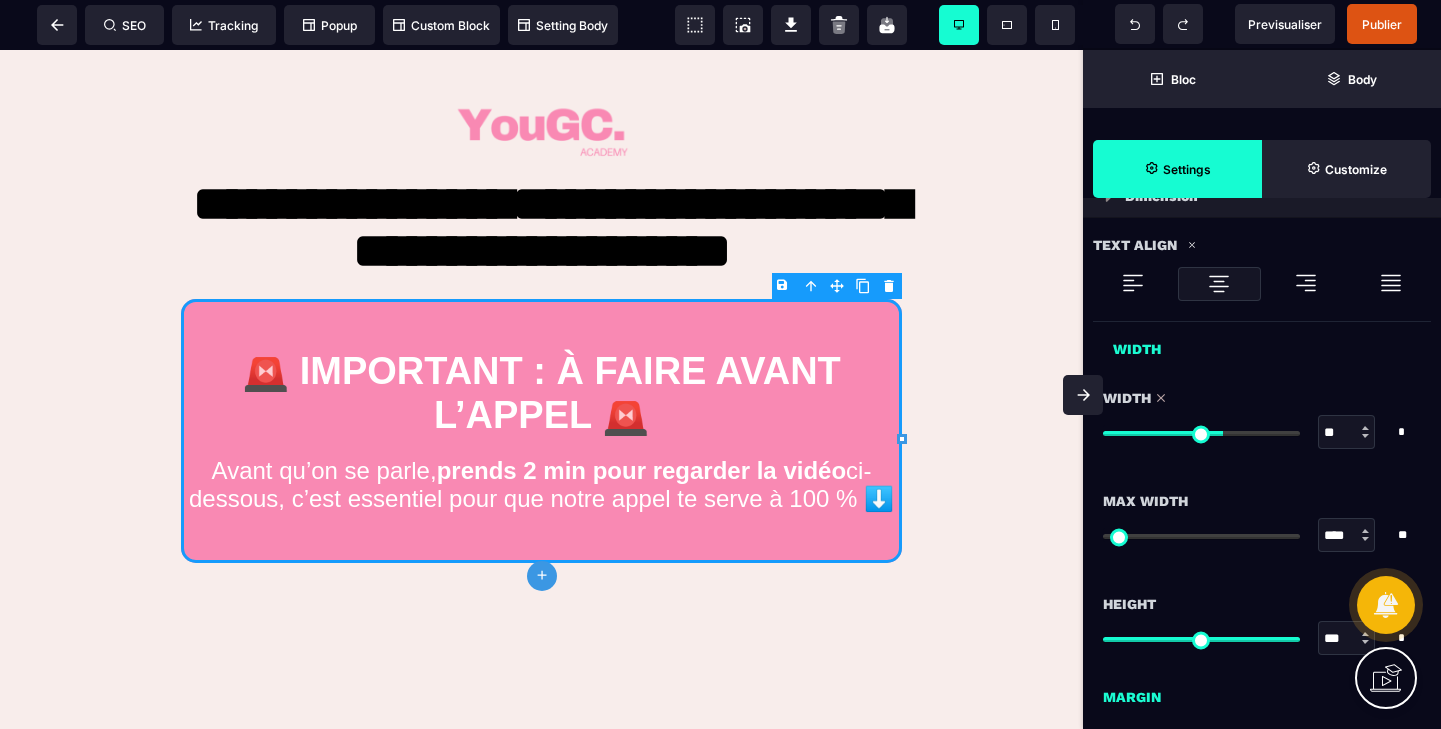 type on "**" 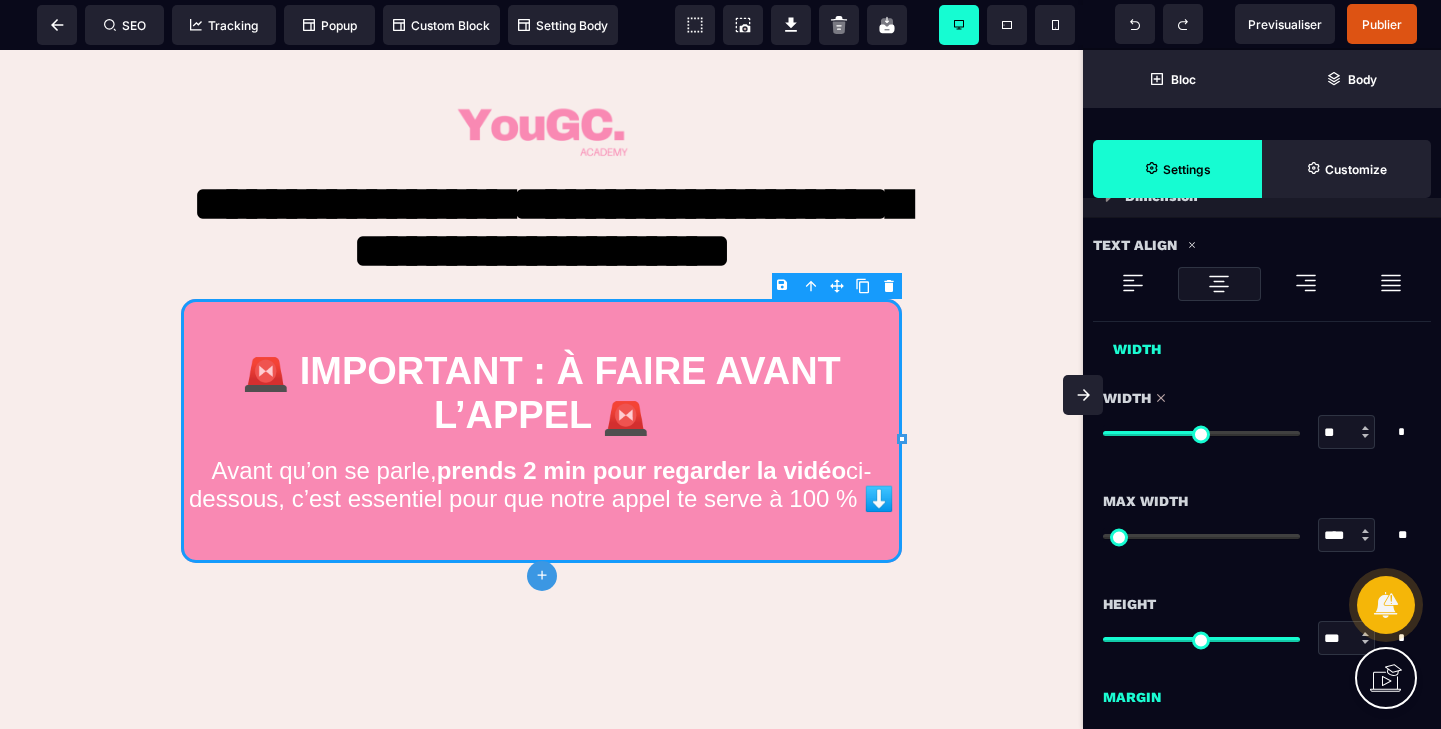 type on "**" 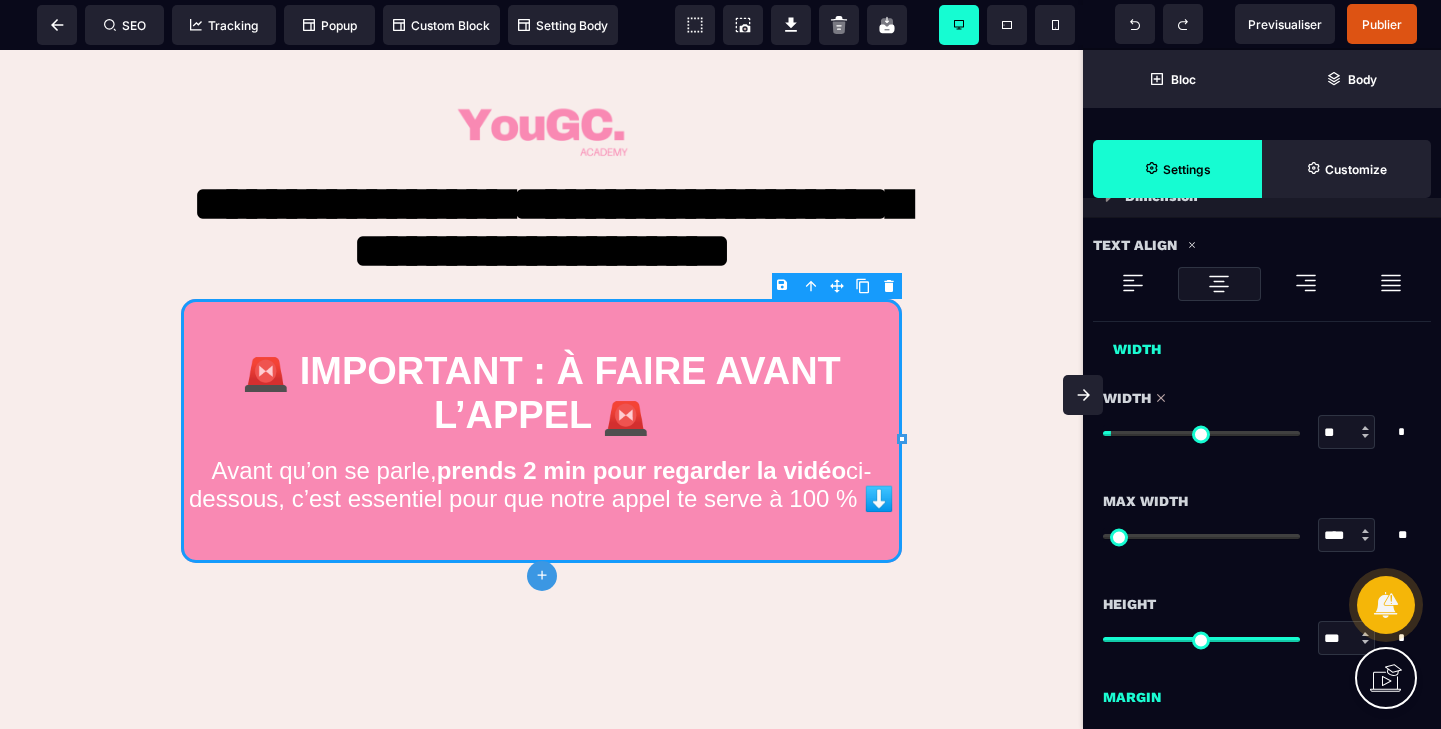type on "*" 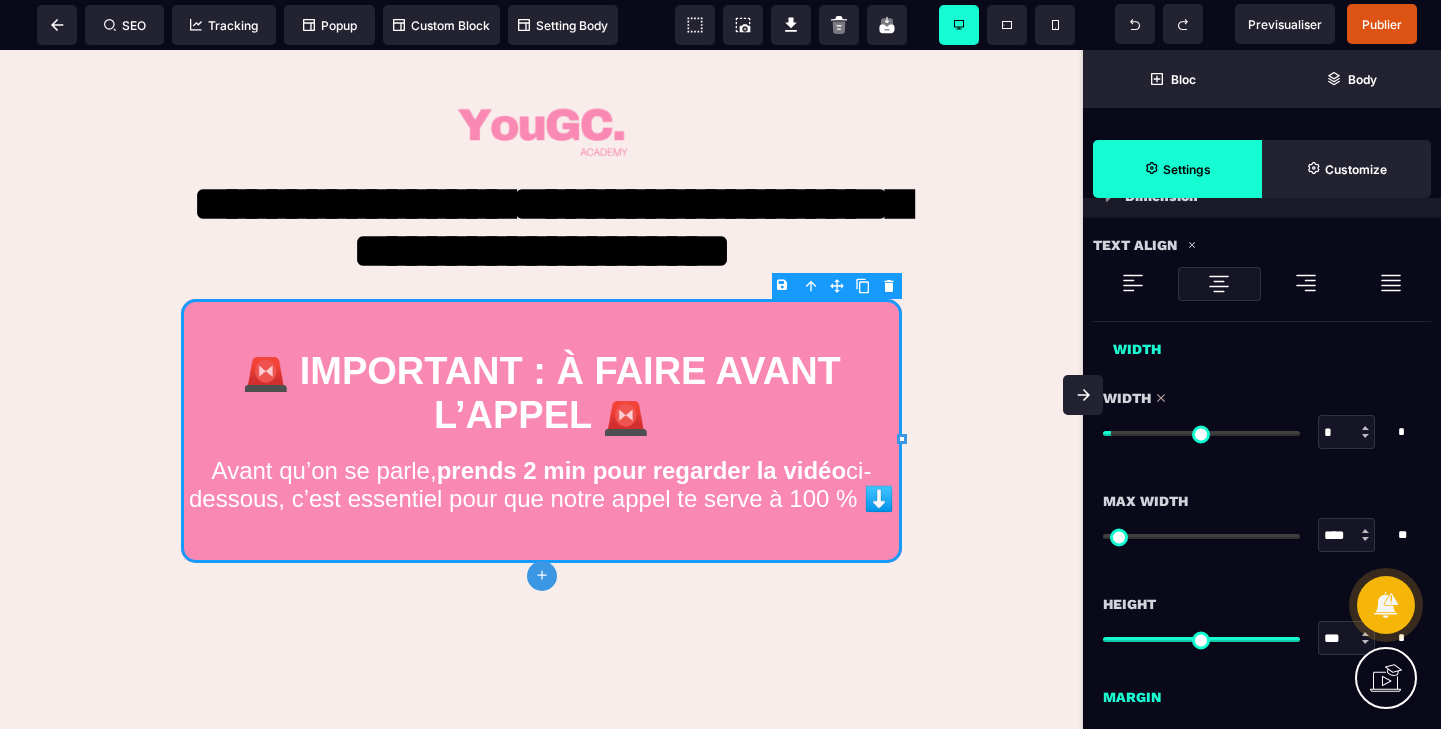 type on "*" 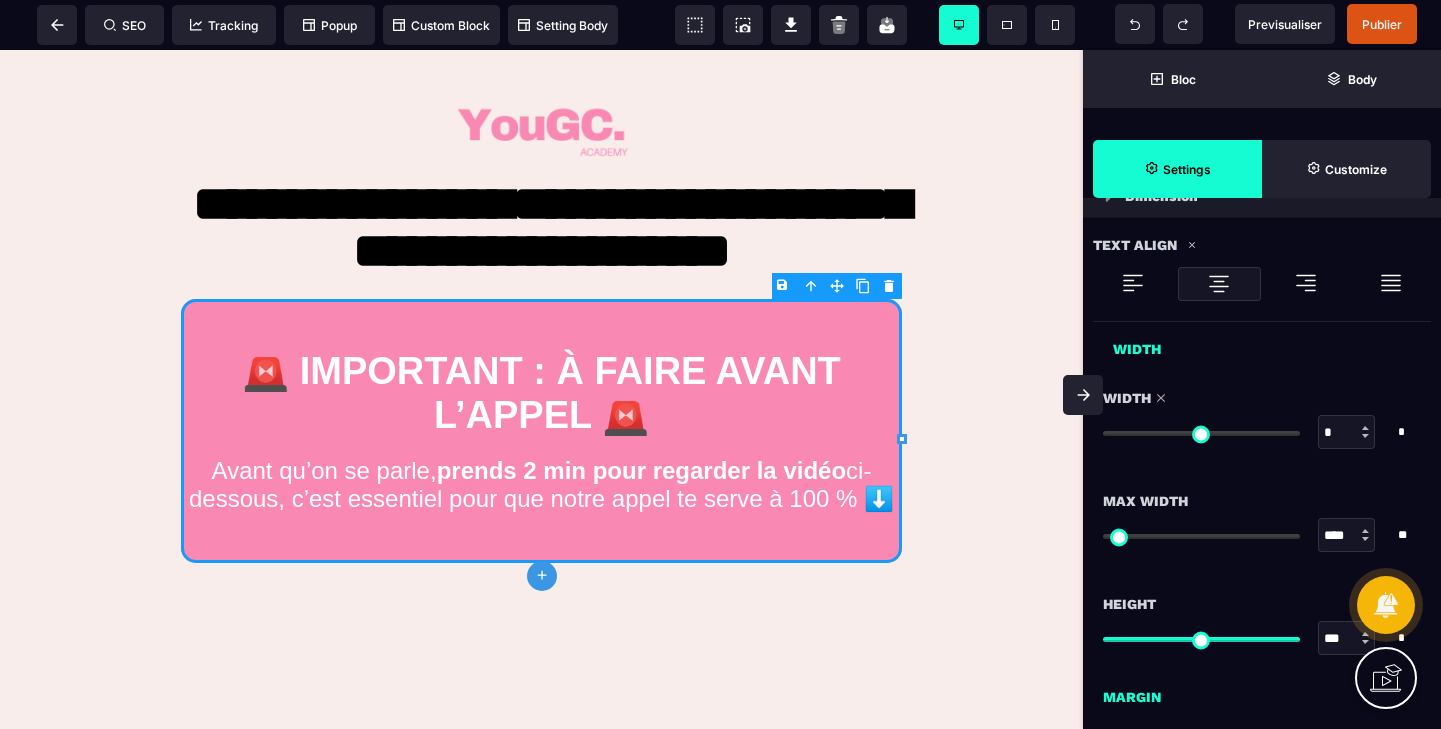 type on "*" 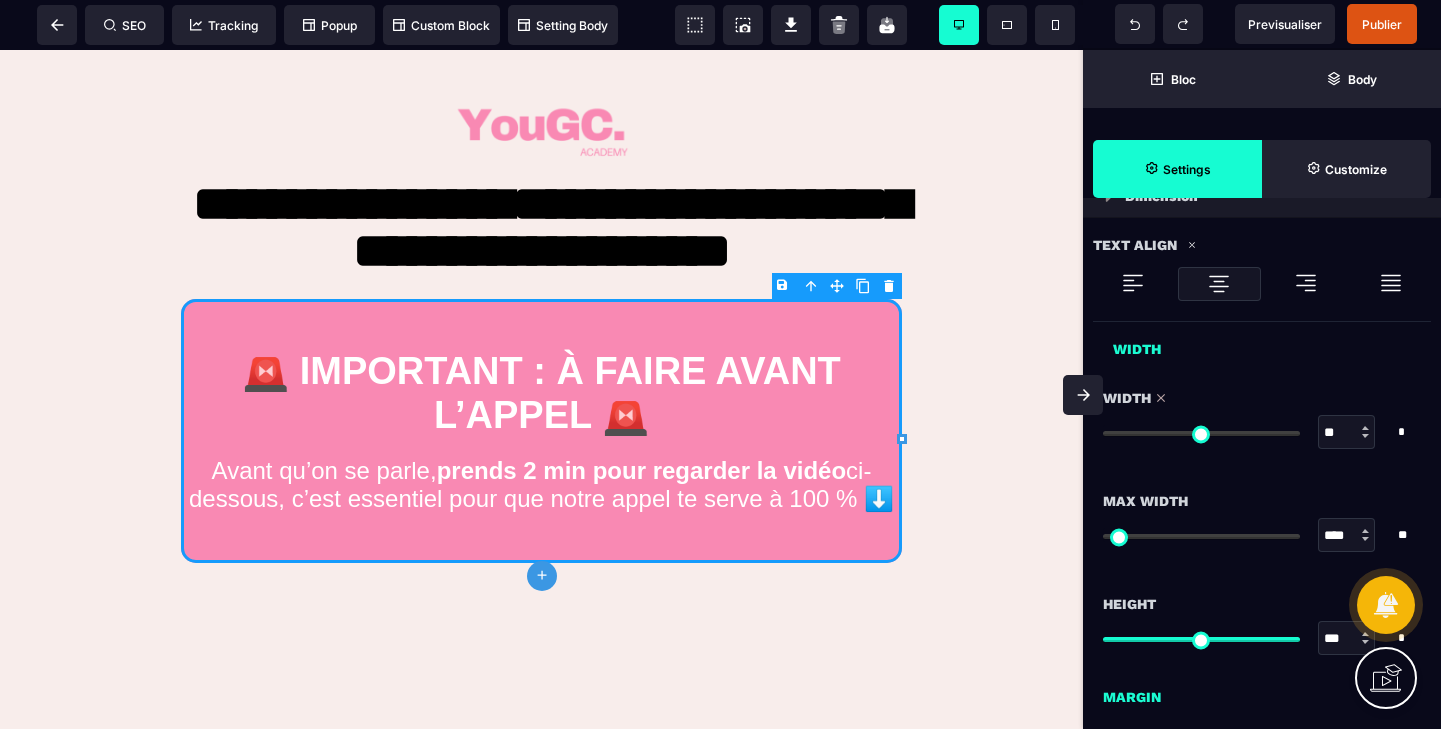 type on "**" 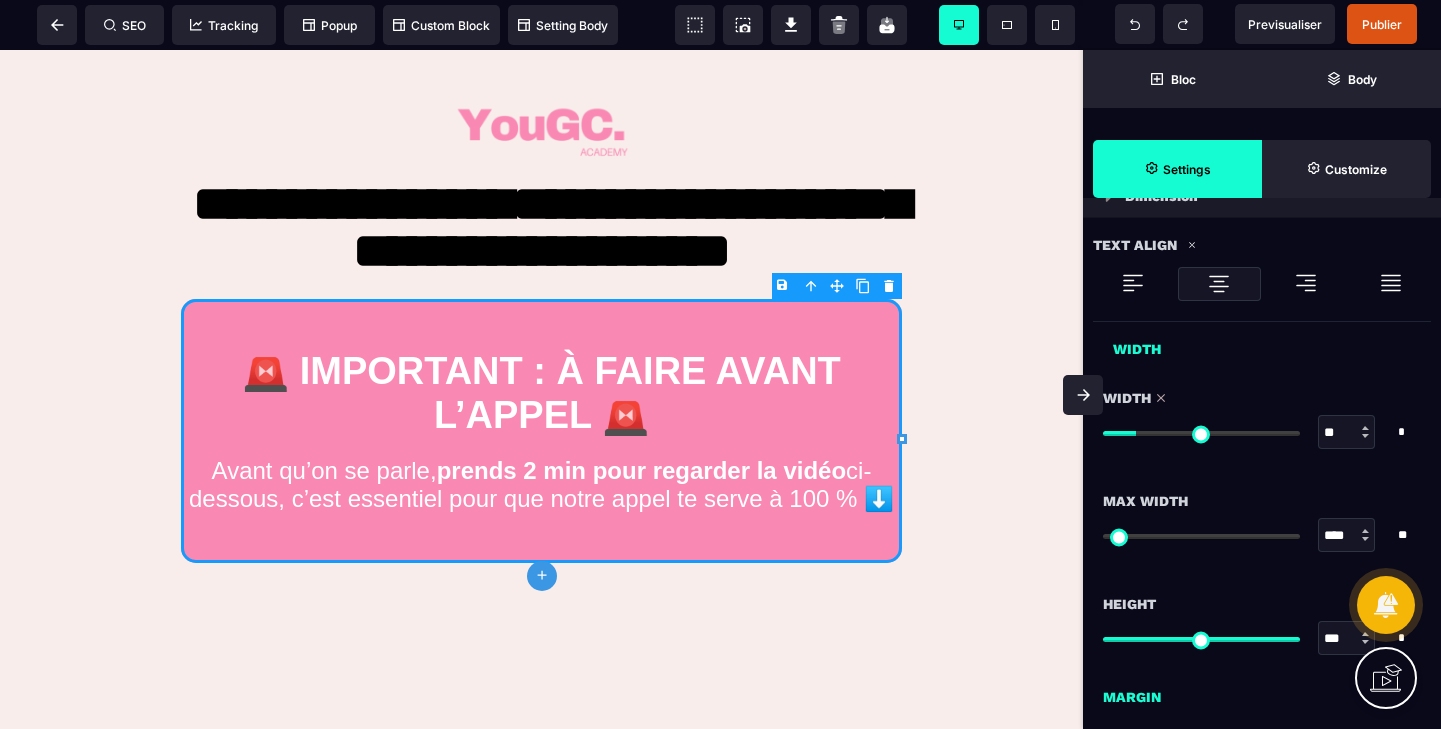 type on "**" 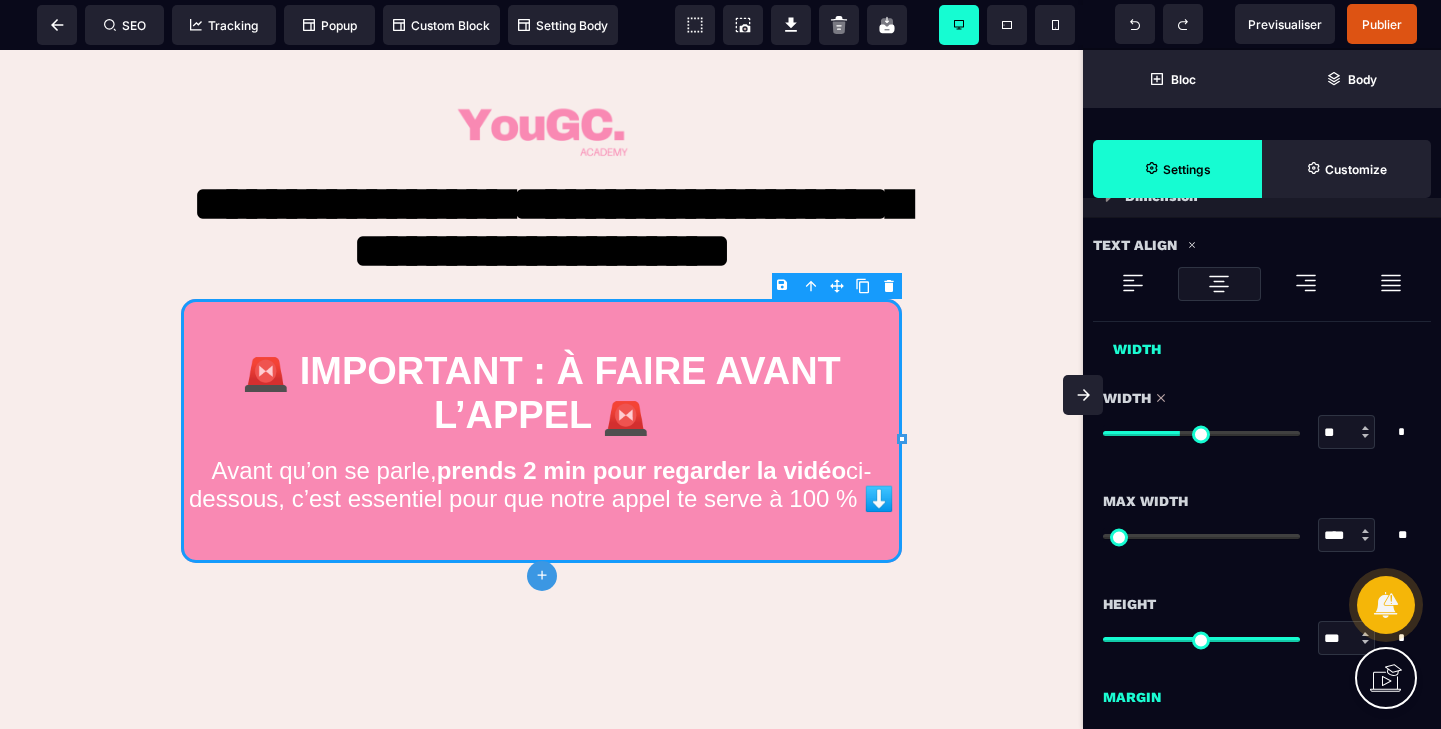 type on "**" 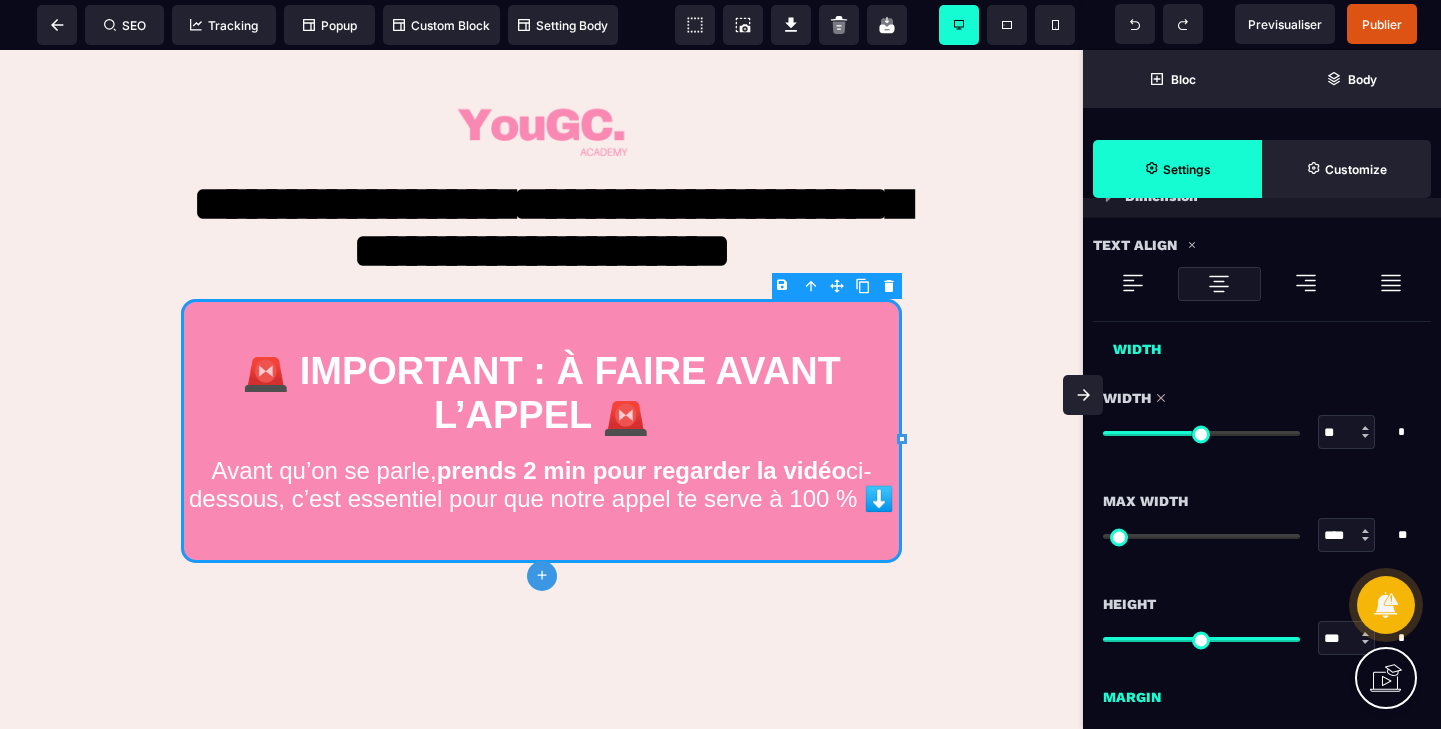 type on "**" 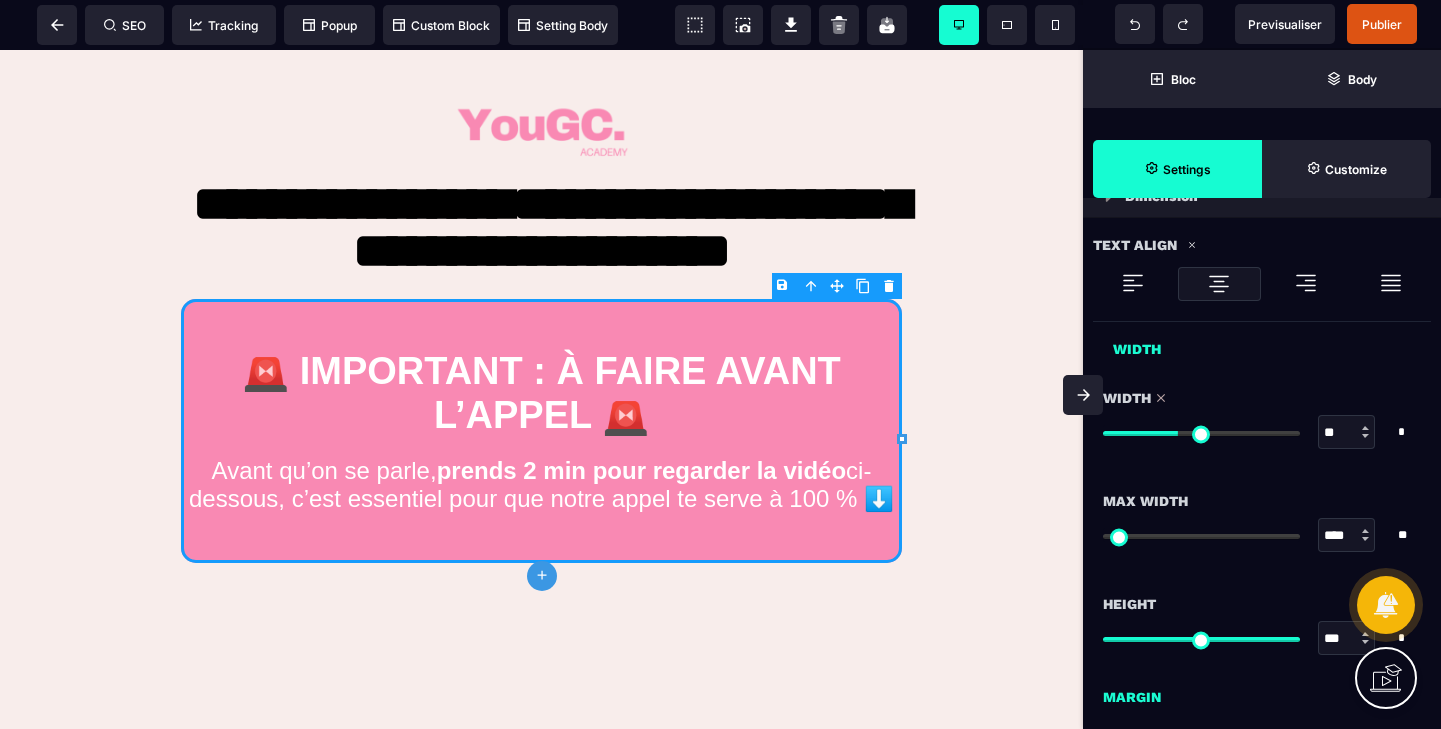 type on "**" 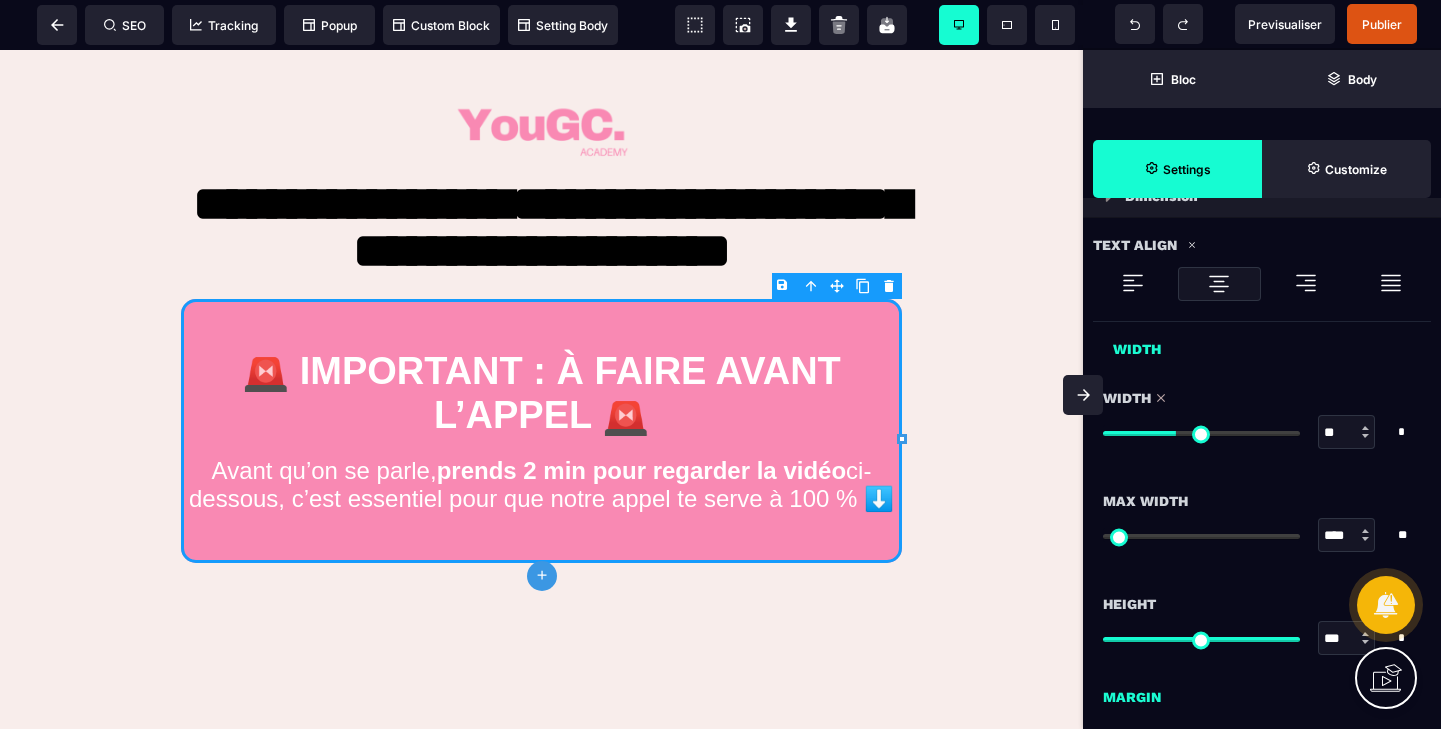 drag, startPoint x: 1224, startPoint y: 429, endPoint x: 1178, endPoint y: 436, distance: 46.52956 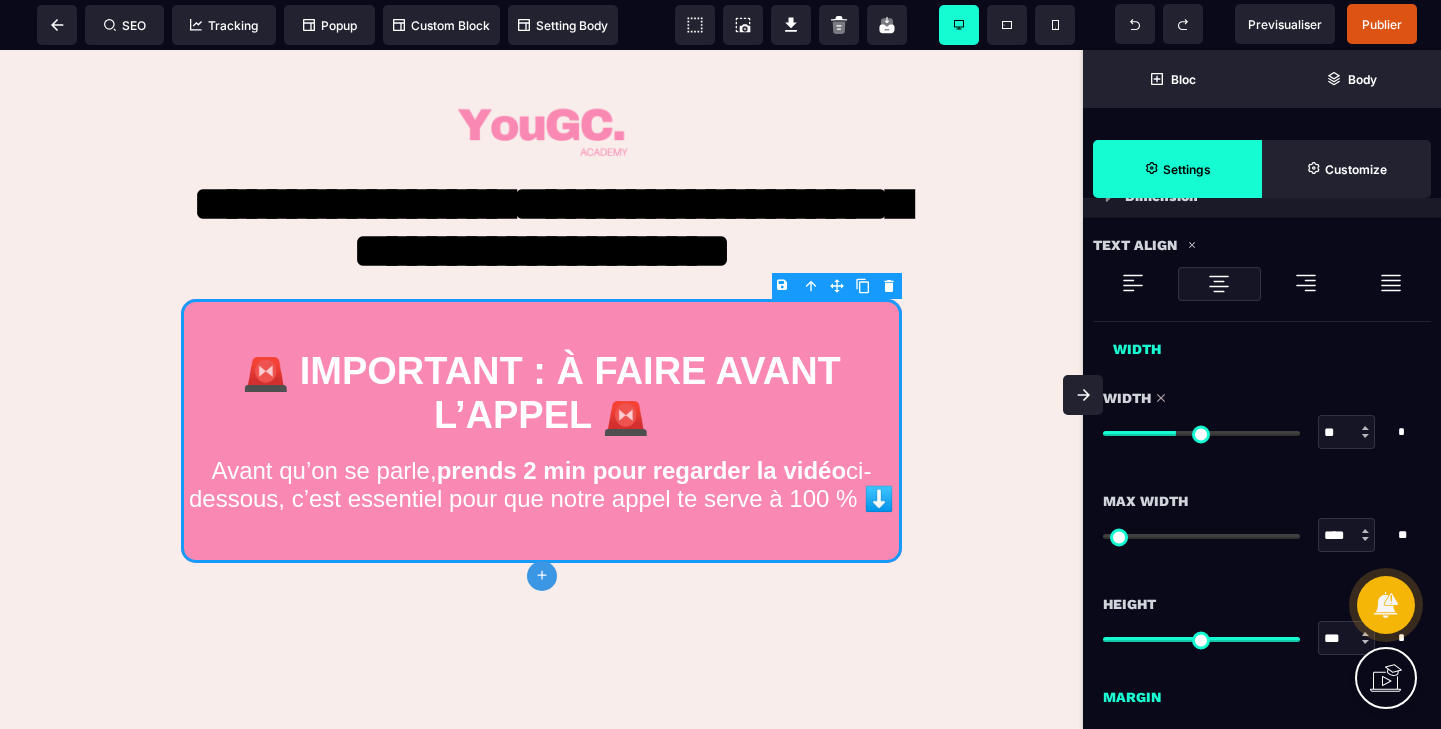 type on "**" 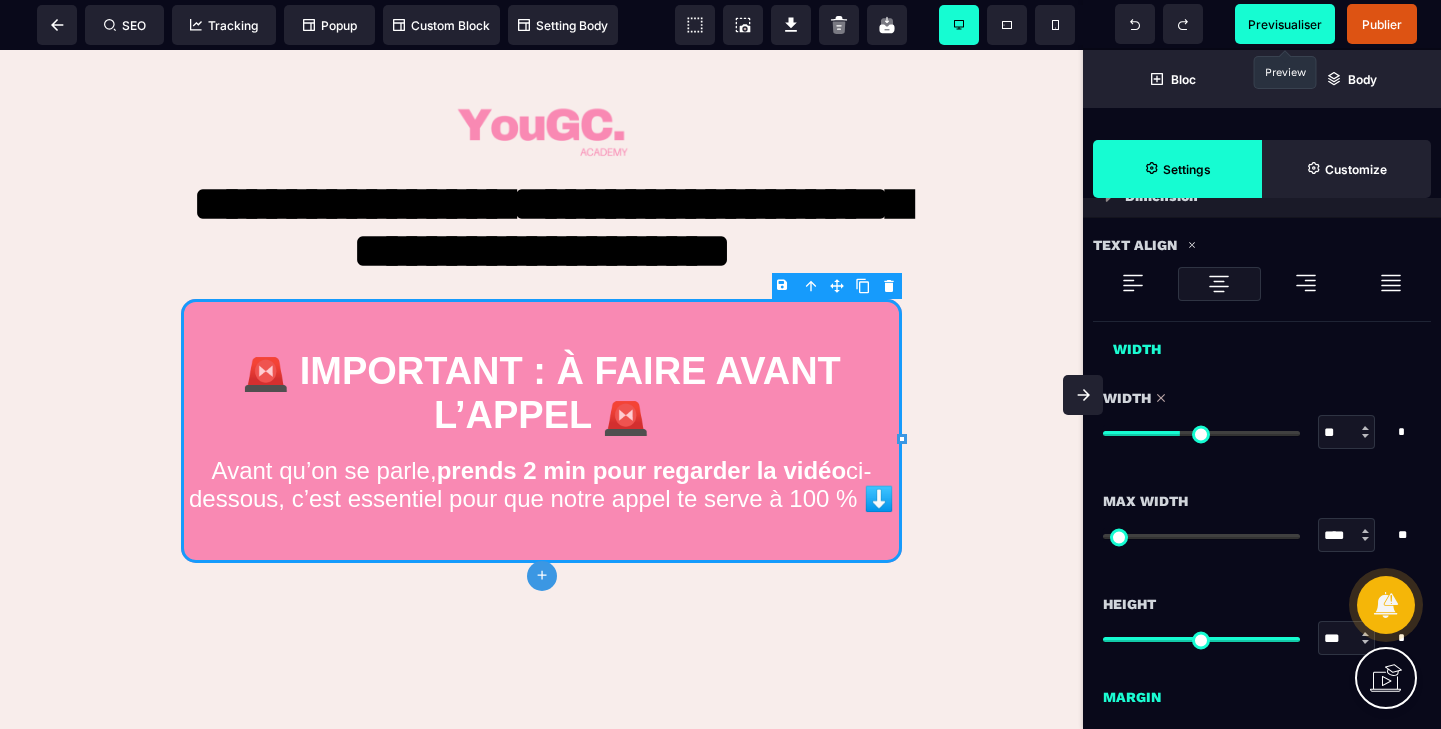 click on "Previsualiser" at bounding box center (1285, 24) 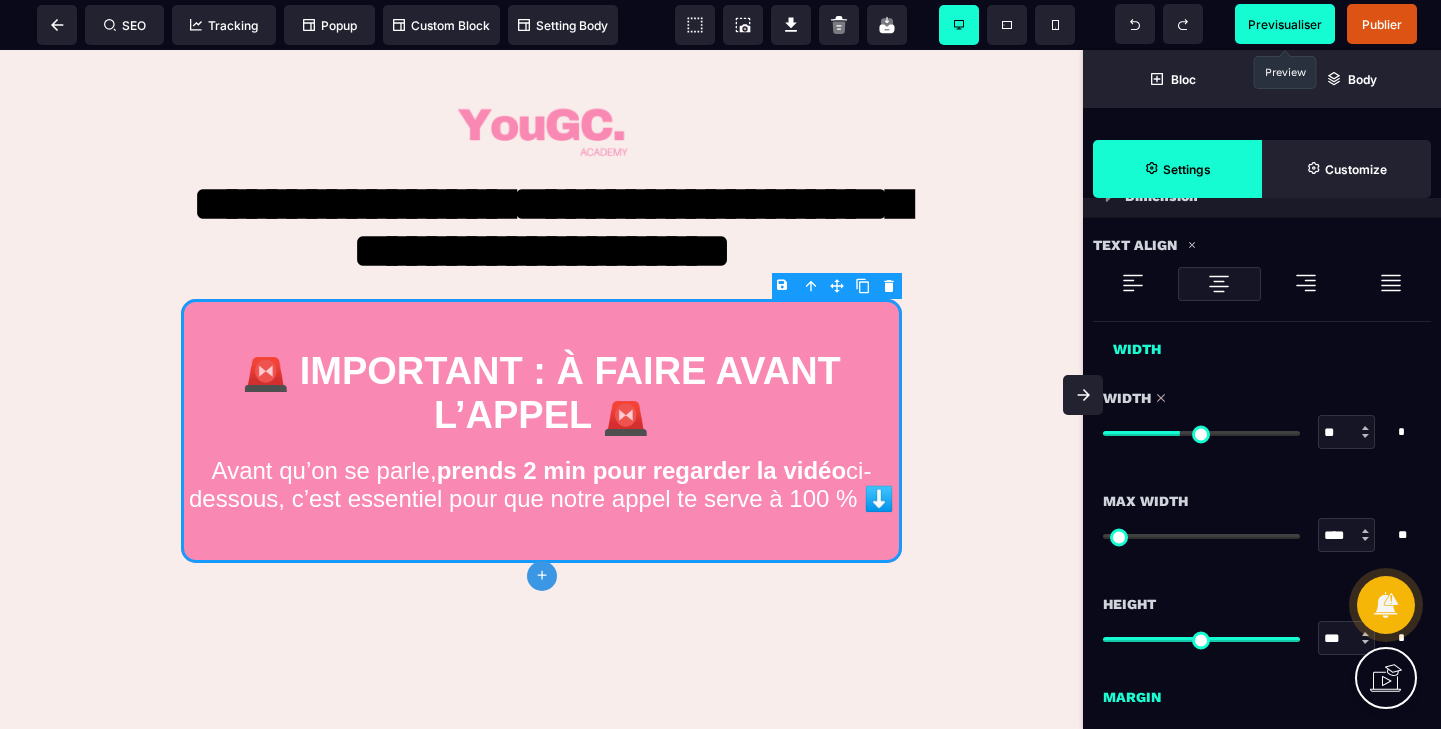 click on "Previsualiser" at bounding box center [1285, 24] 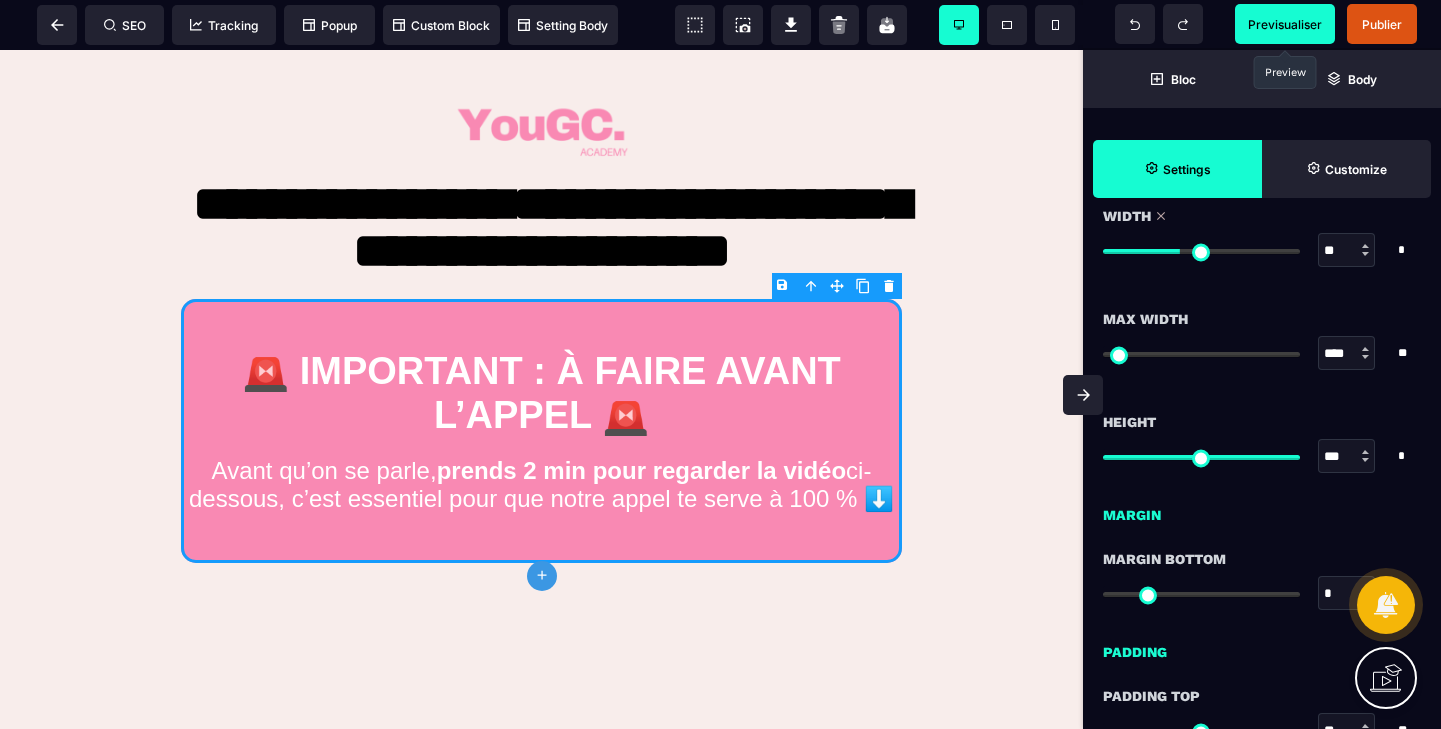 scroll, scrollTop: 1194, scrollLeft: 0, axis: vertical 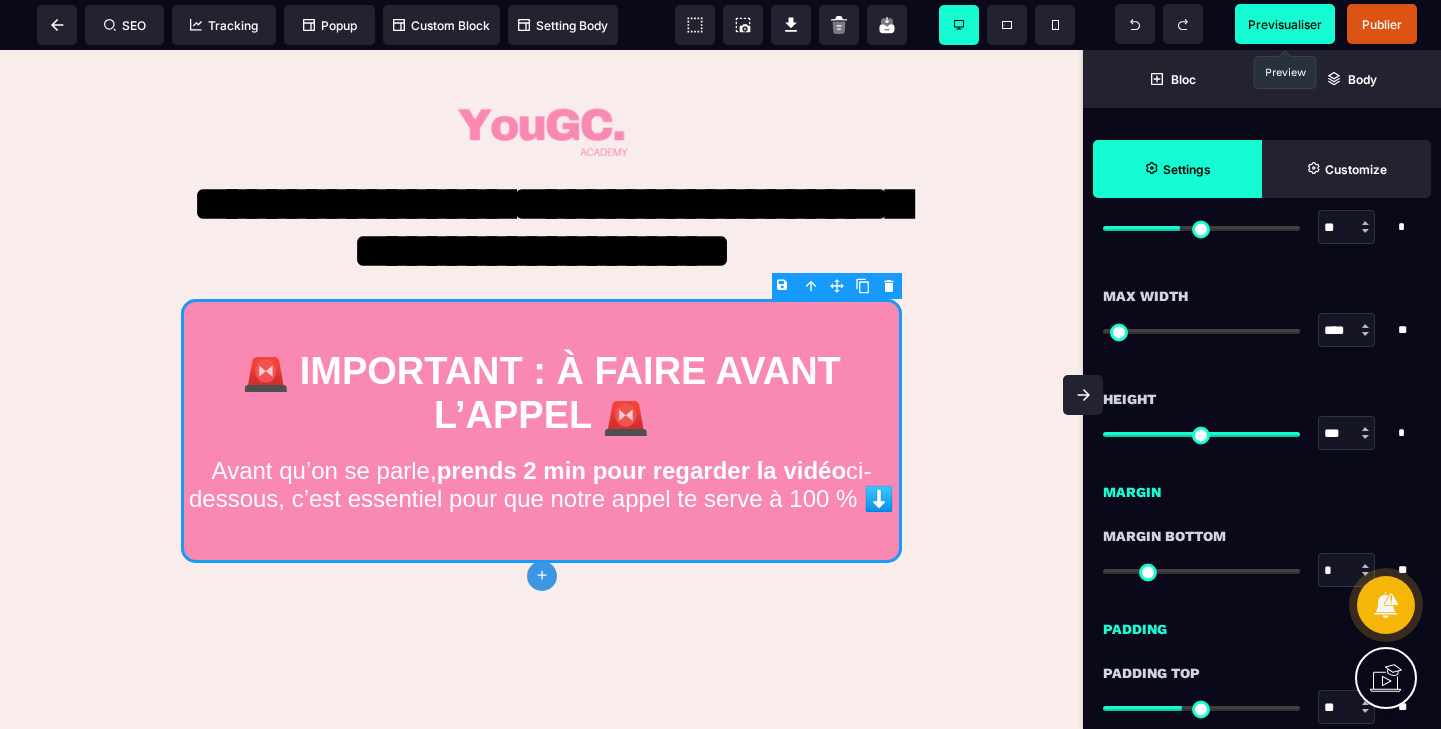 type on "**" 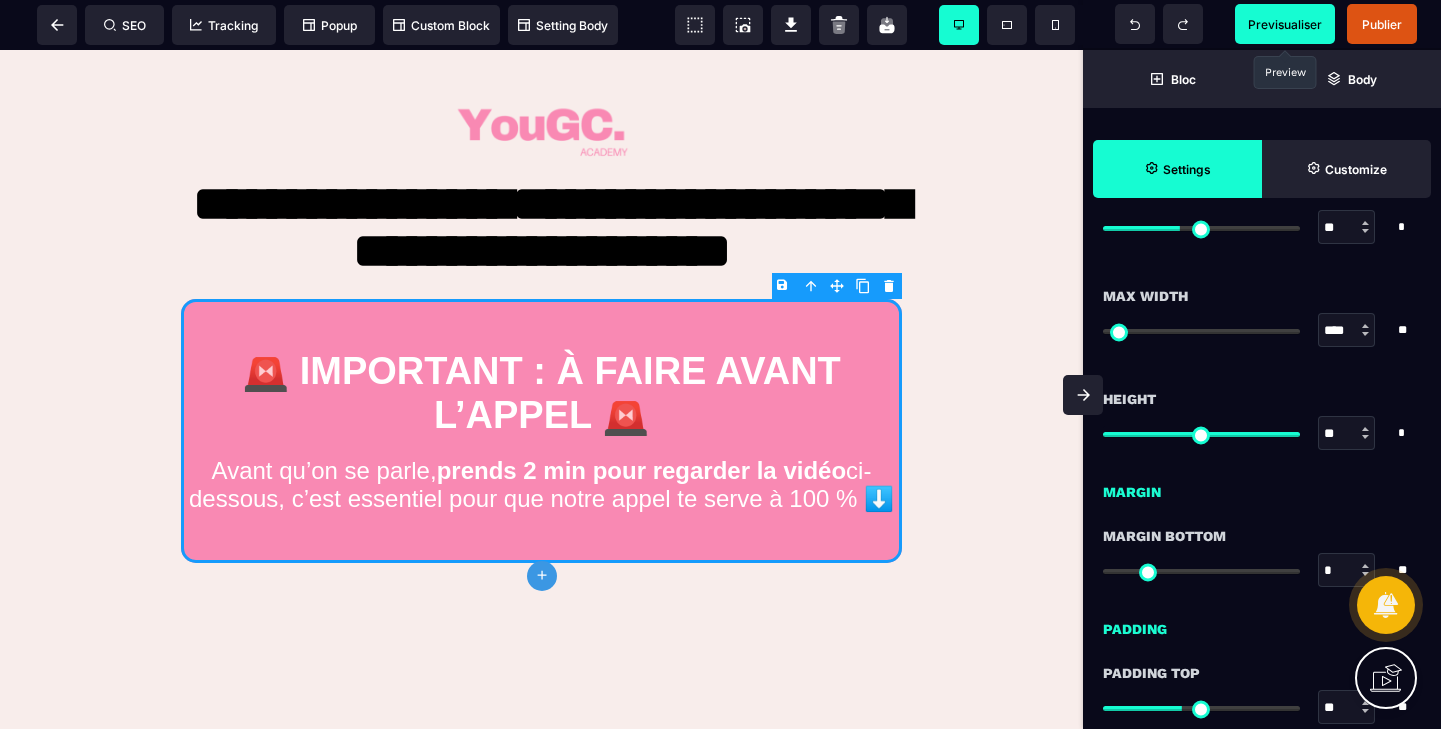 type on "**" 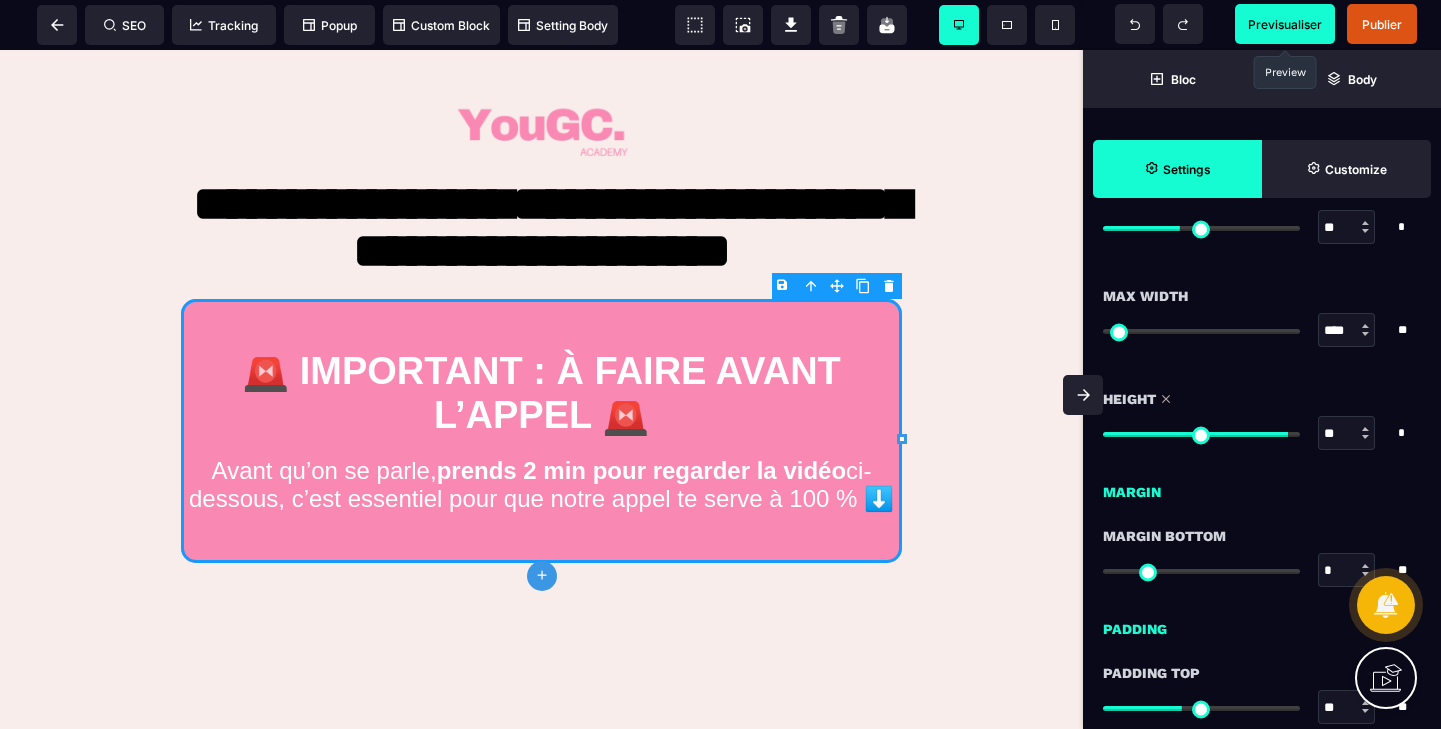 type on "**" 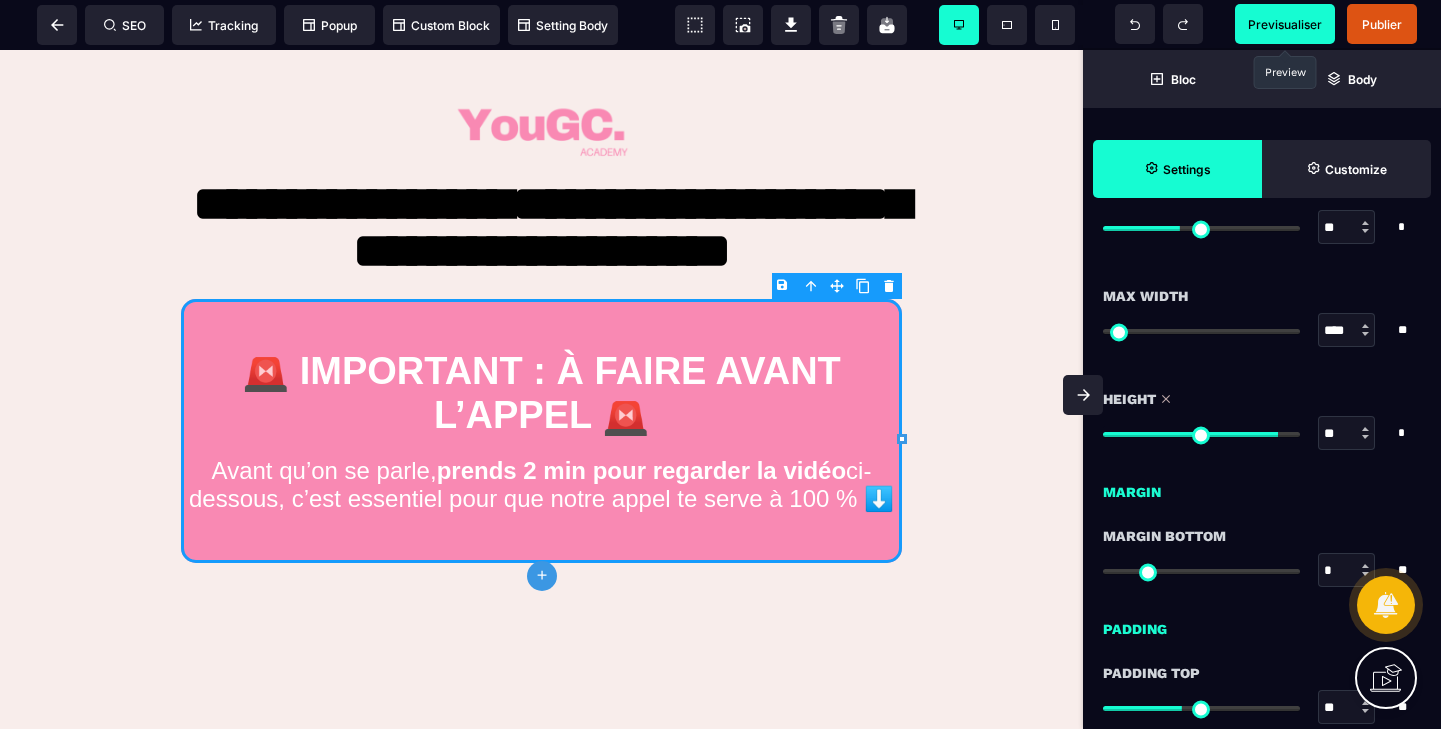 type on "**" 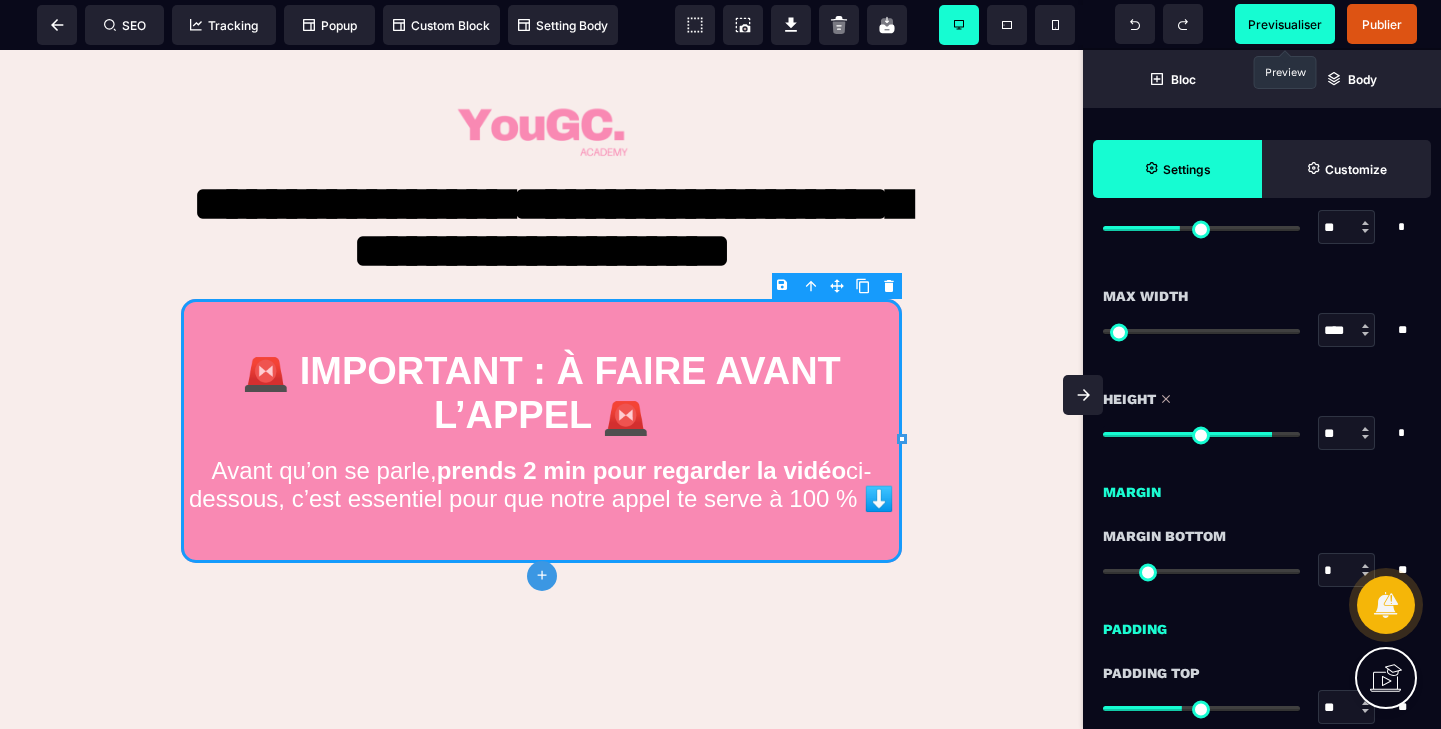 type on "**" 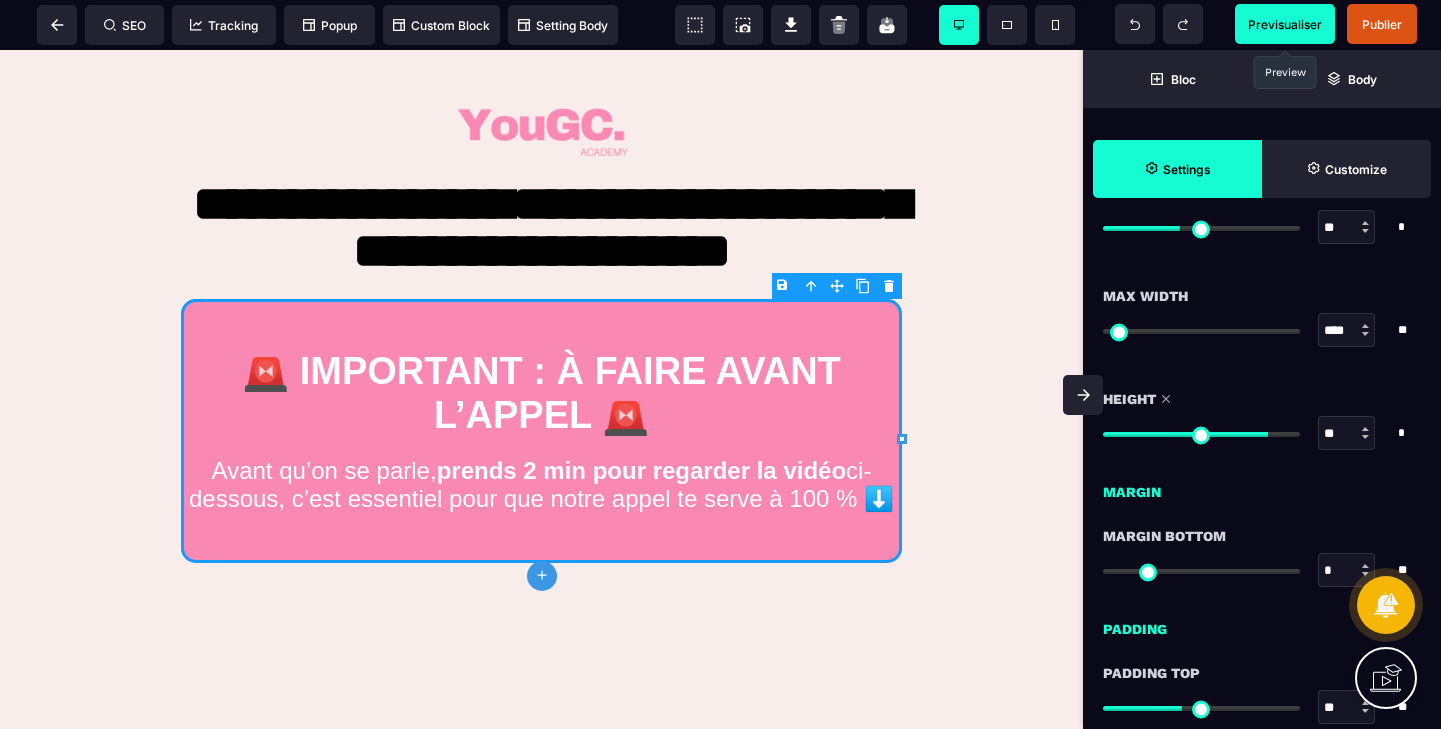 type on "**" 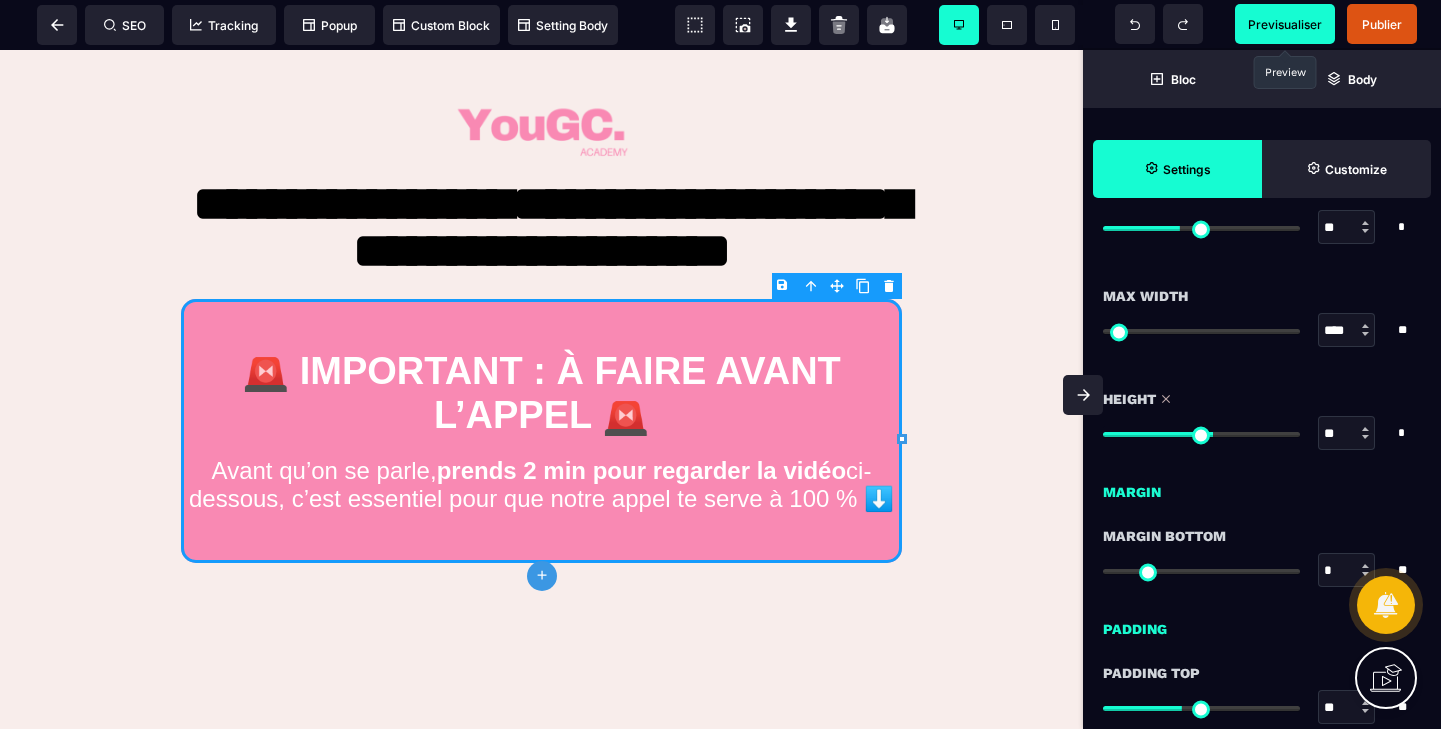 drag, startPoint x: 1291, startPoint y: 435, endPoint x: 1211, endPoint y: 444, distance: 80.50466 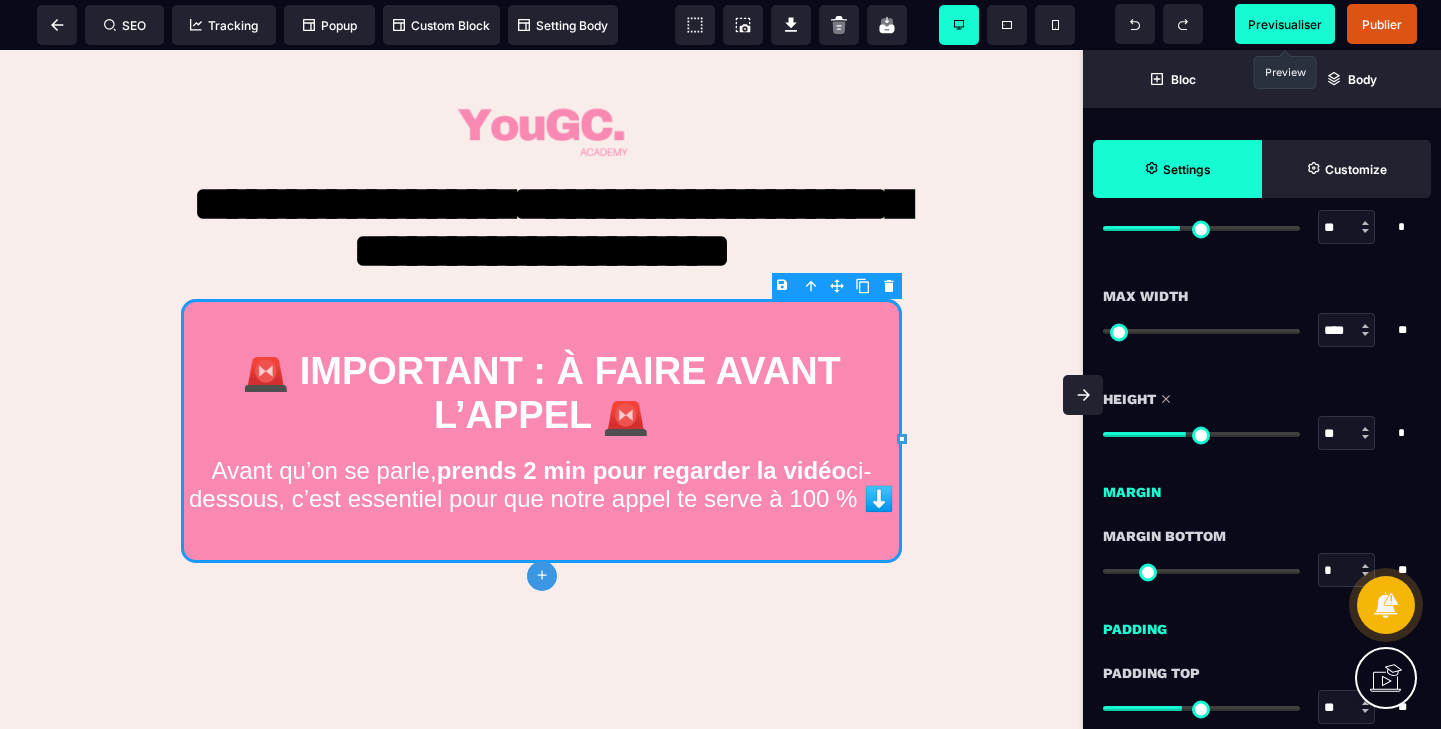 drag, startPoint x: 1209, startPoint y: 429, endPoint x: 1186, endPoint y: 429, distance: 23 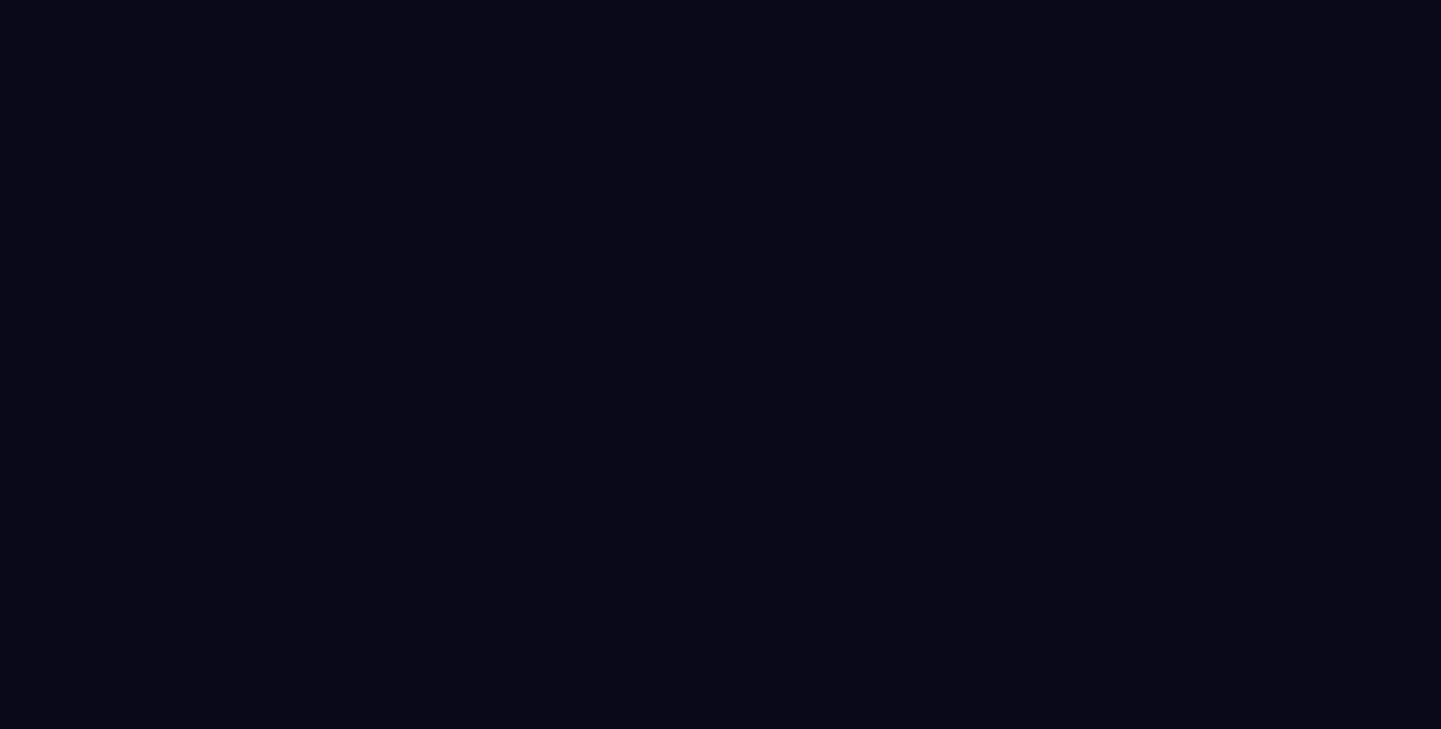 scroll, scrollTop: 0, scrollLeft: 0, axis: both 